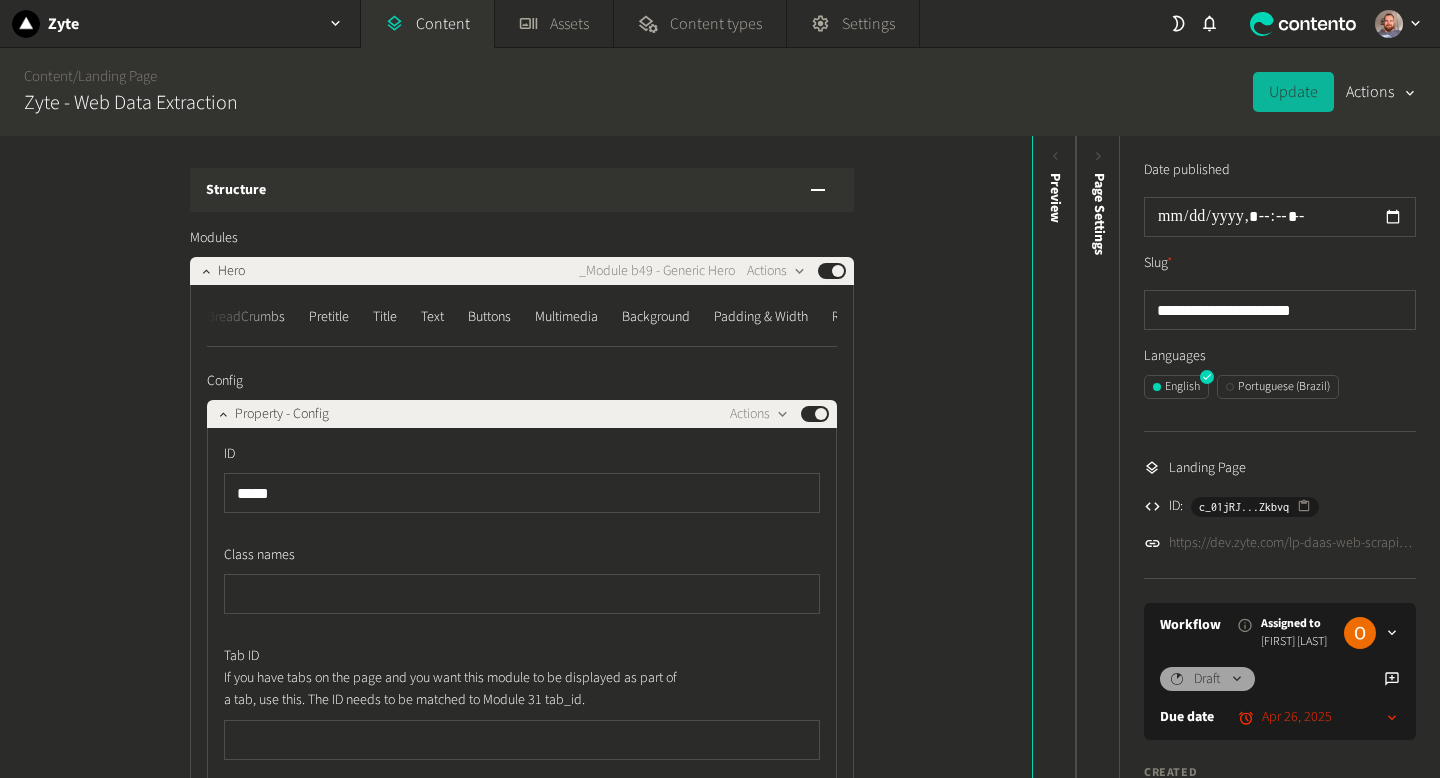 scroll, scrollTop: 0, scrollLeft: 0, axis: both 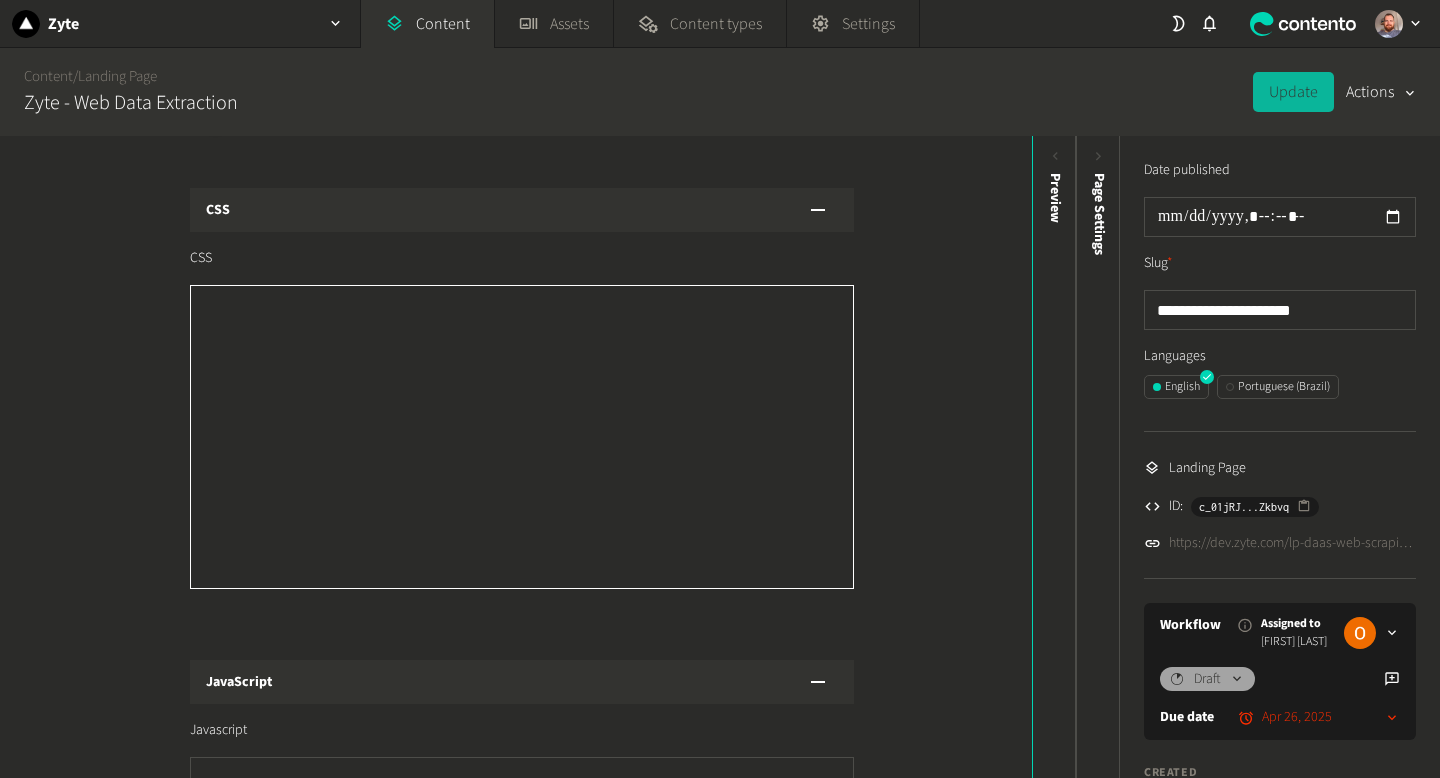 click on "CSS" 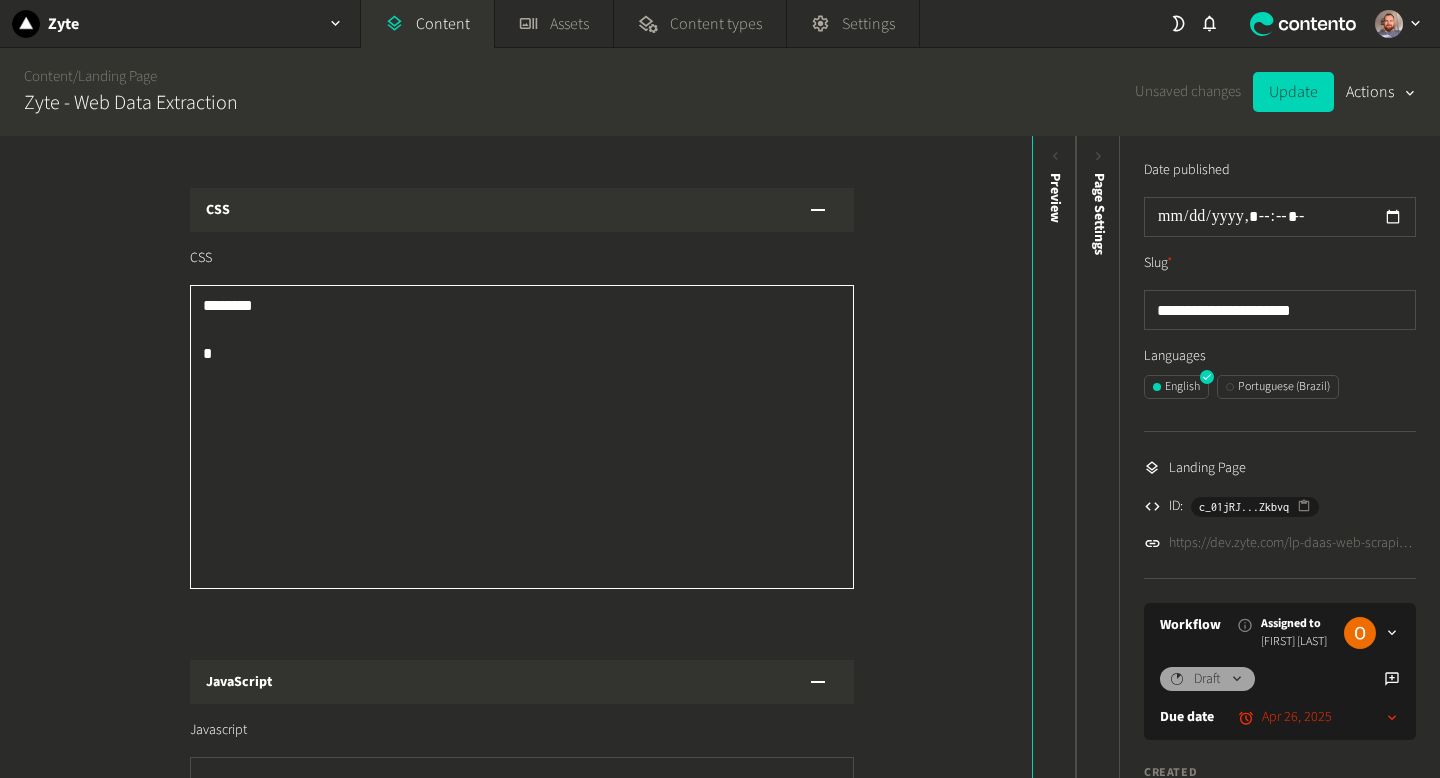 click on "********
*" 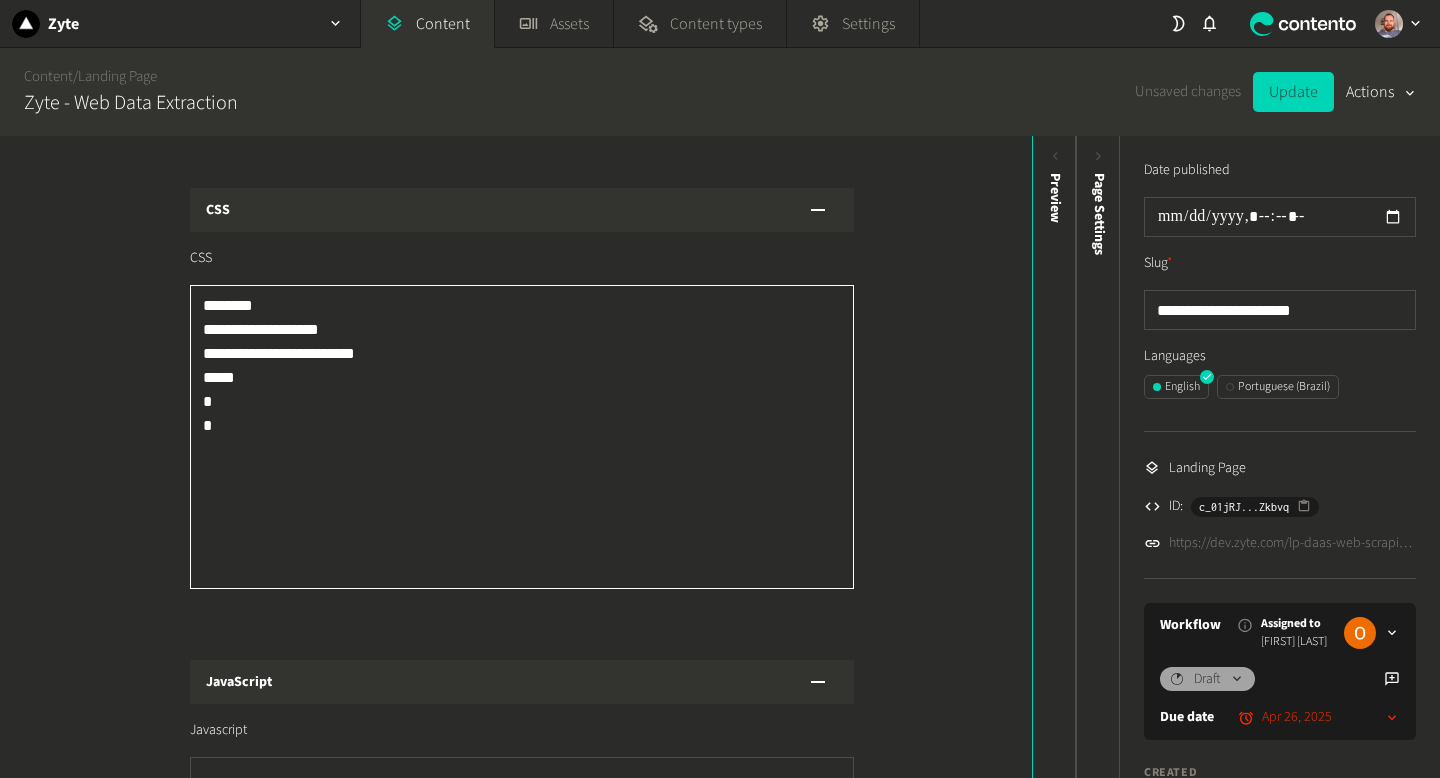 click on "**********" 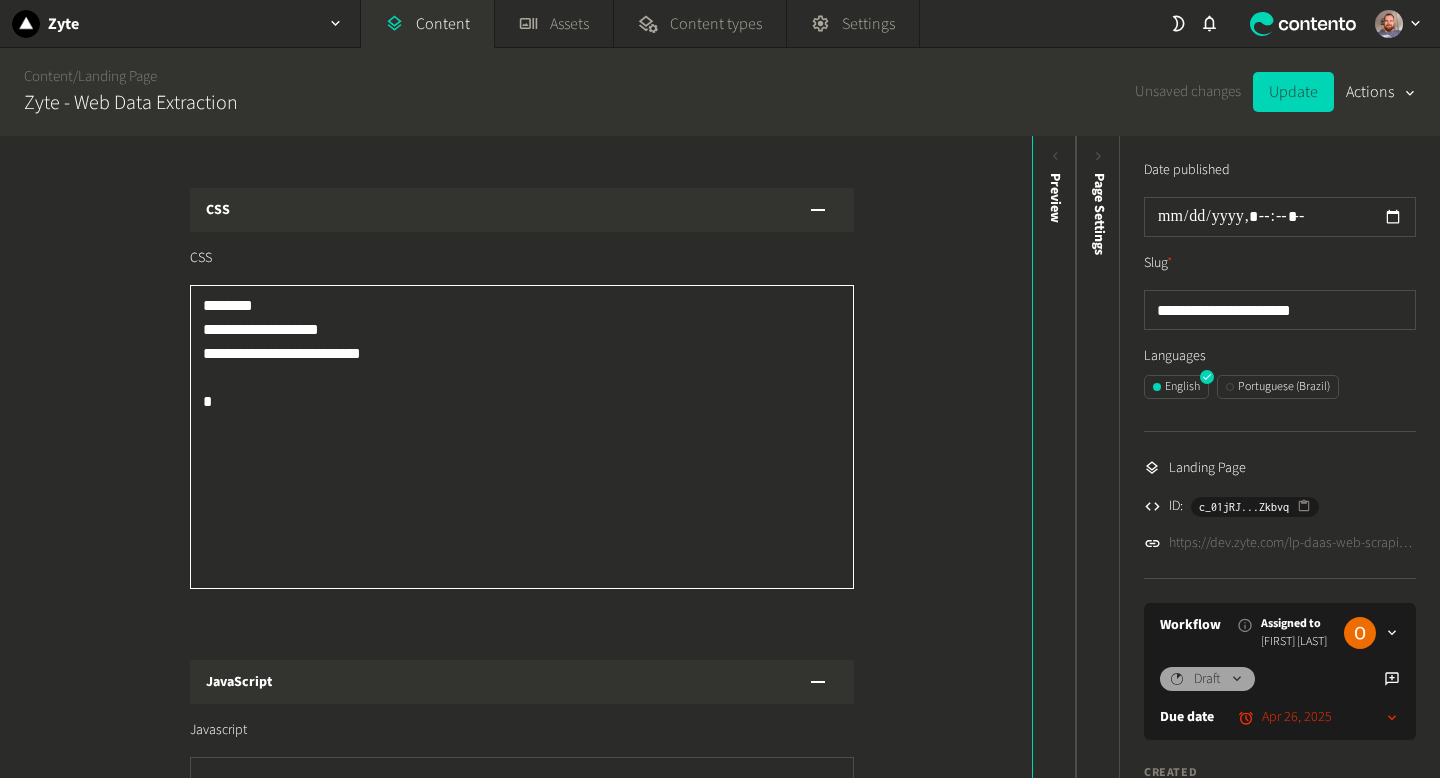 click on "**********" 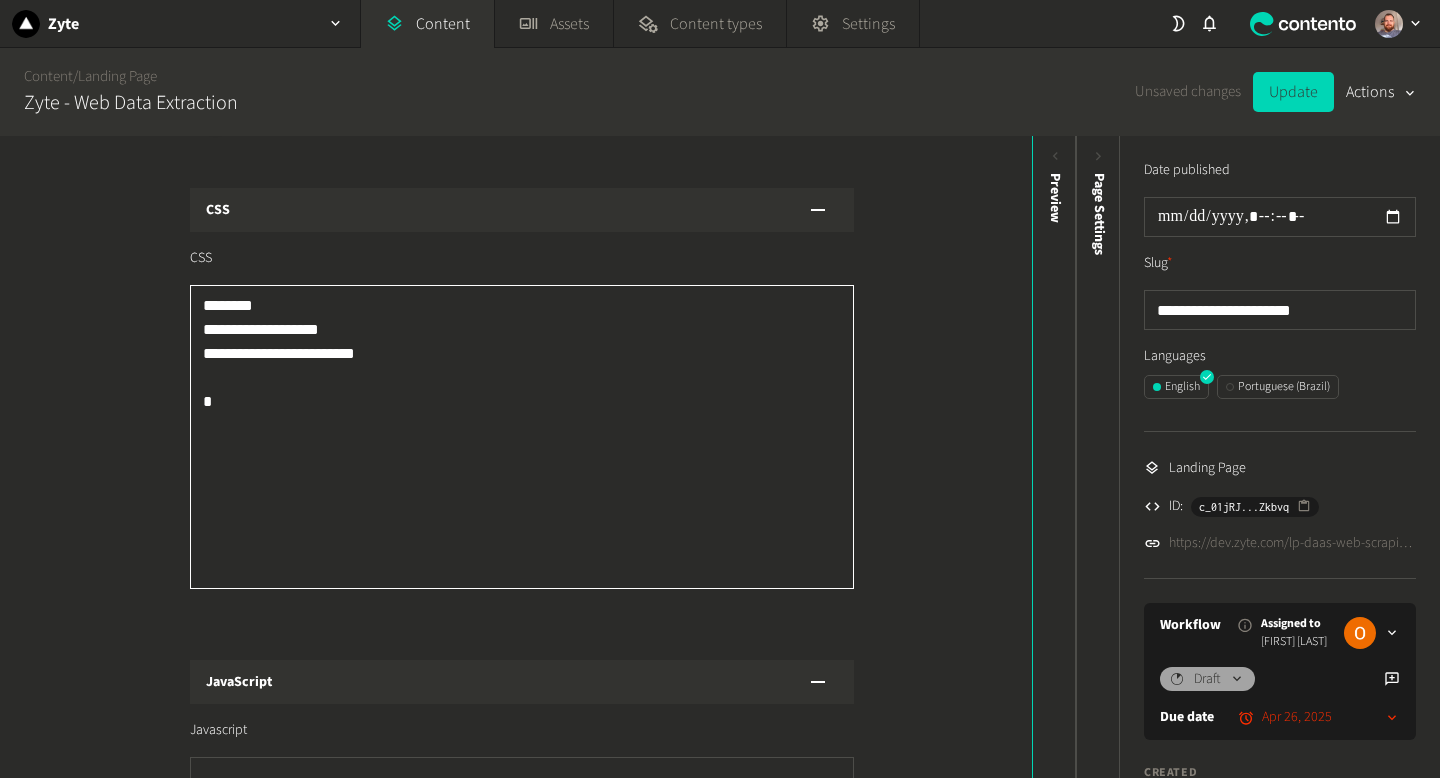 click on "**********" 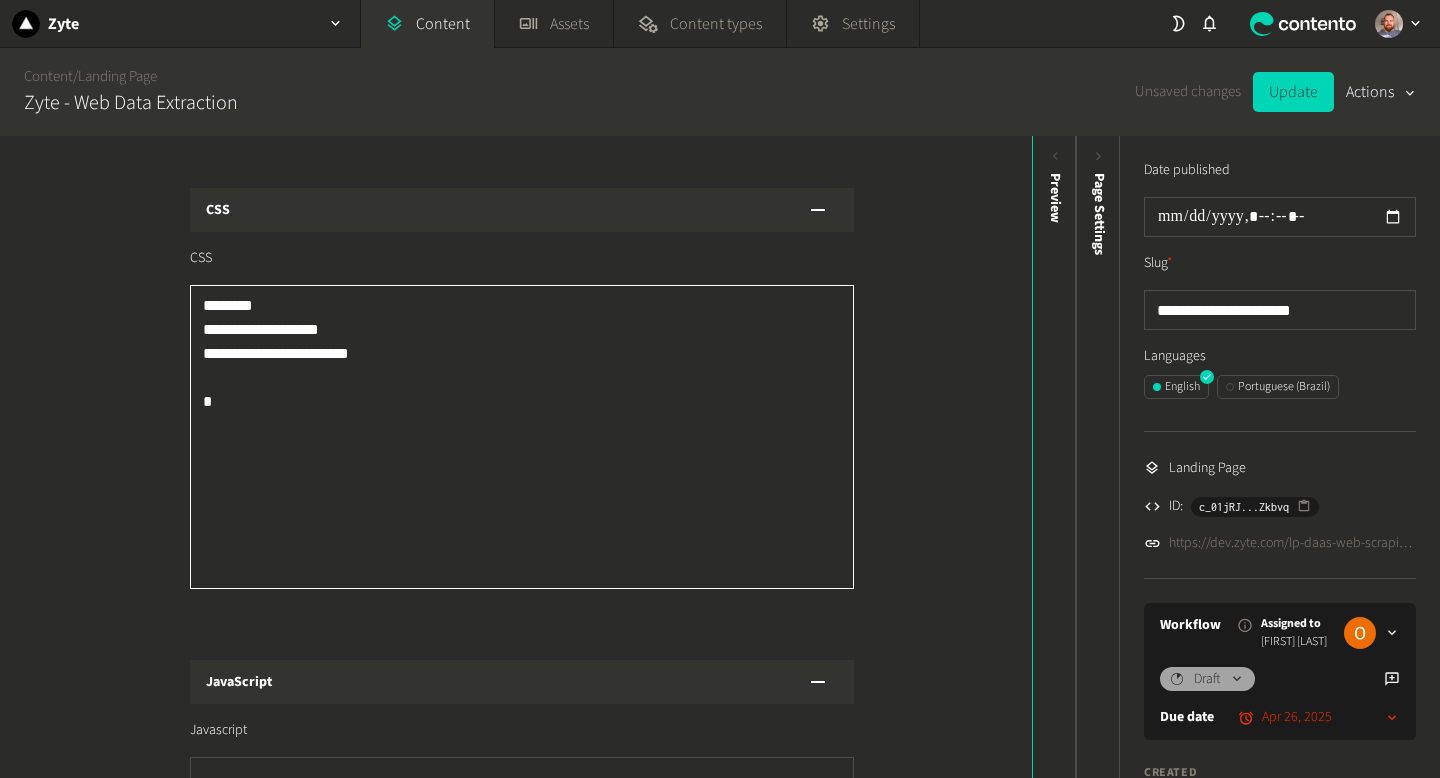 click on "**********" 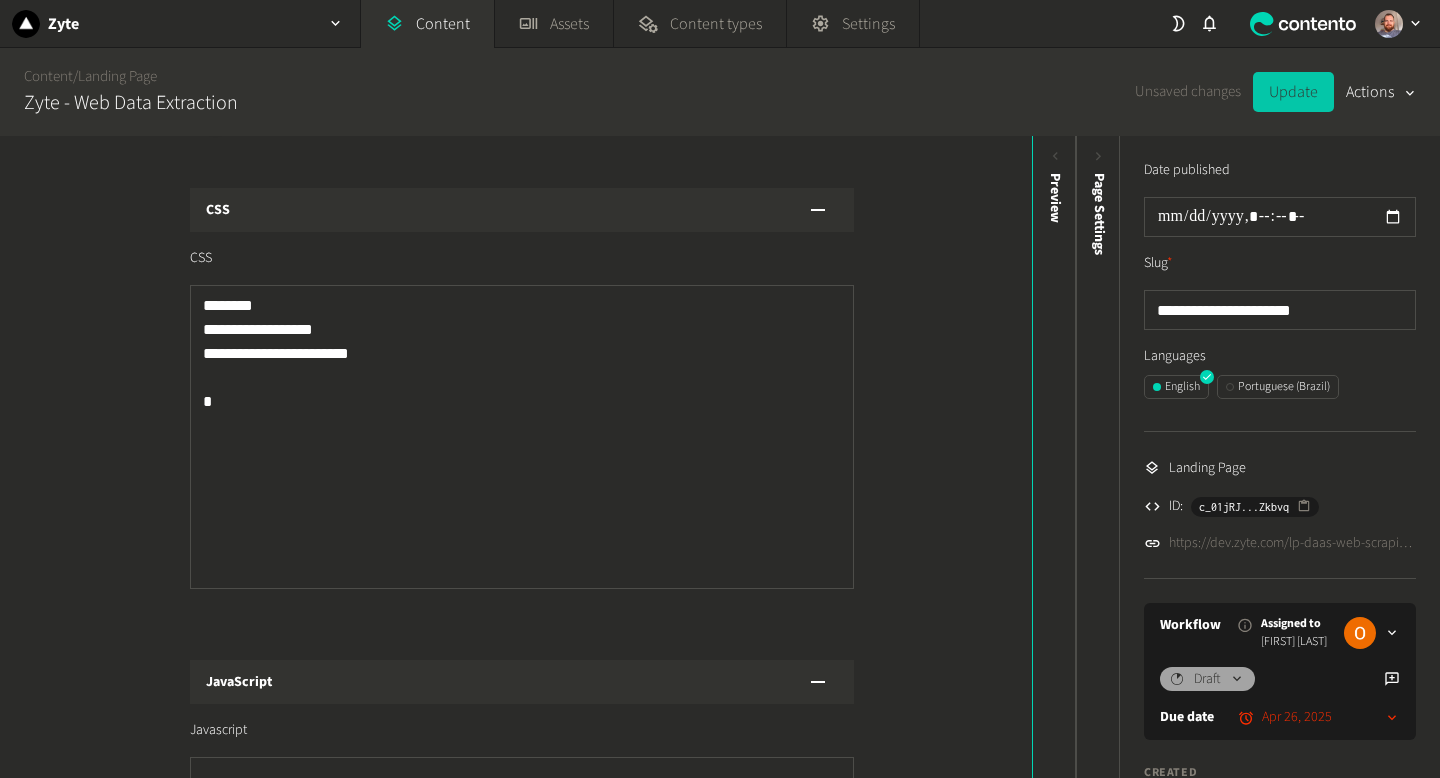 click on "Update" 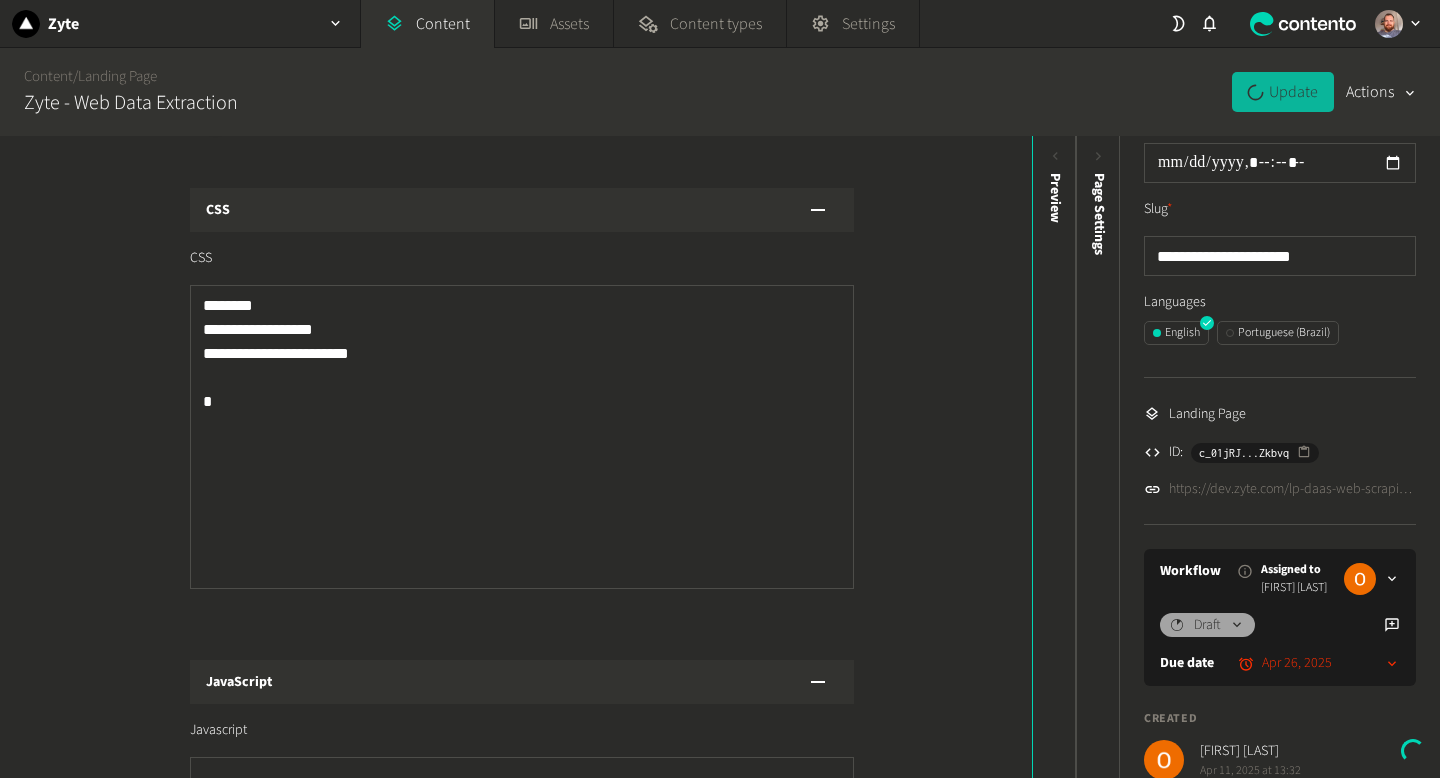 scroll, scrollTop: 0, scrollLeft: 0, axis: both 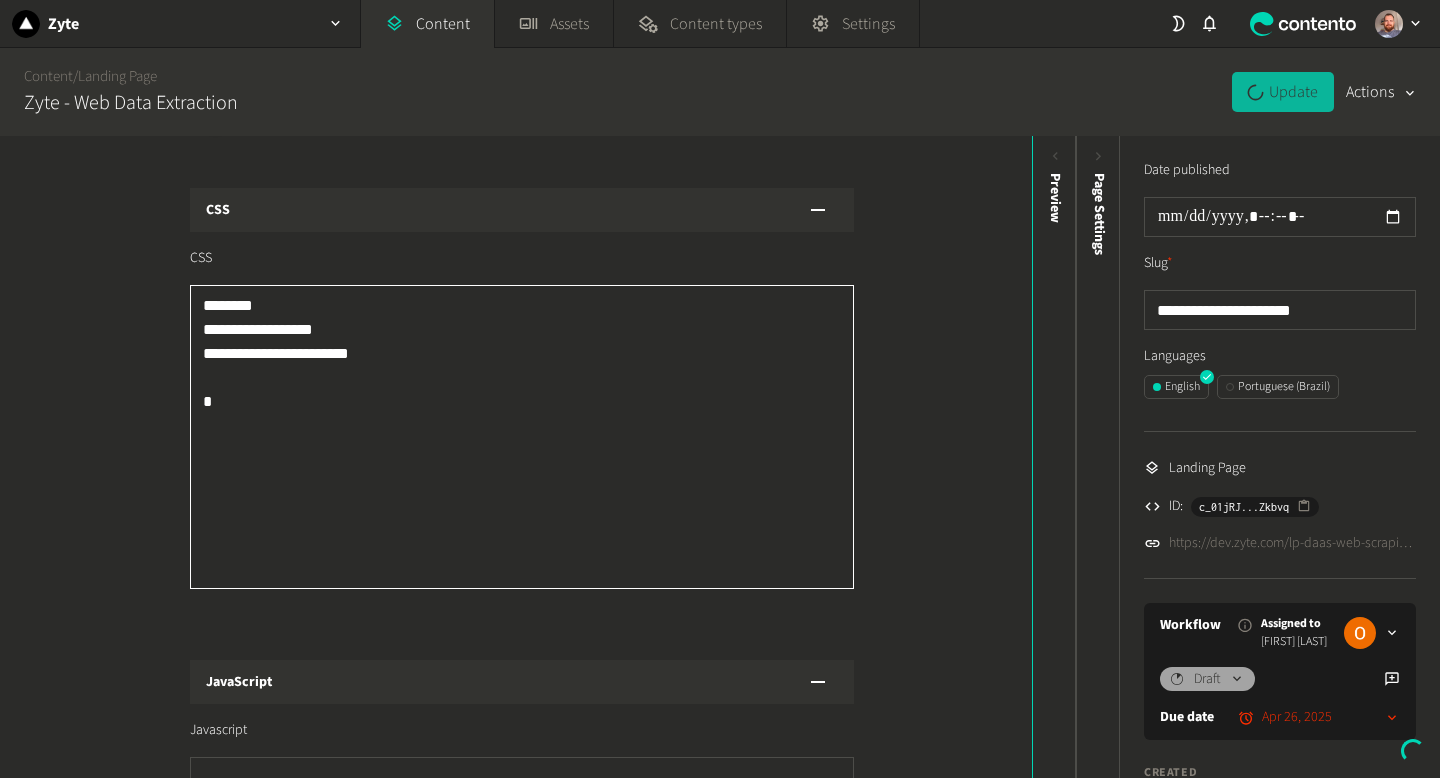 click on "**********" 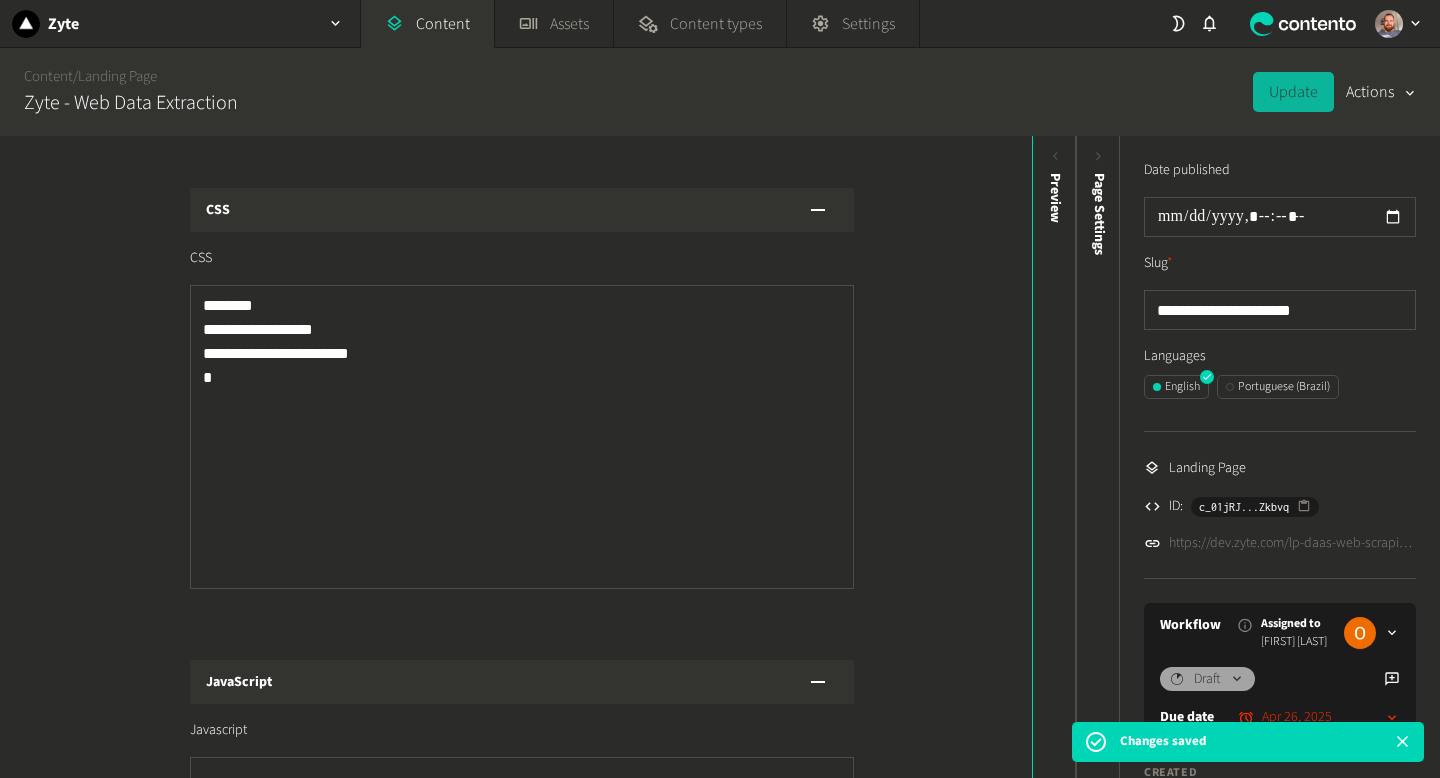click on "Structure  Modules Hero _Module b49 - Generic Hero  Actions  Published BreadCrumbs  Pretitle  Title  Text  Buttons  Multimedia  Background  Padding & Width  Right Column Image  Config  Config Property - Config  Actions  Published ID ***** Class names Tab ID If you have tabs on the page and you want this module to be displayed as part of a tab, use this. The ID needs to be matched to Module 31 tab_id. Modal ID Disable module vertical margins Enable or disable the top, bottom and both margins as needed Default Section Top Margin Top Margin 16px Section Bottom Margin Disable Bottom Margin Chapter Name Display name of the Blog Chapter Module Witdth sets the width of the module to small normal or full wide Small Wide itemType itemProp _Module b51 - Cards Reviews  Actions  Published _Module a6 - Logos  Actions  Published Title  Text  Logos  Config  Title ( new DS ) Module Title for New Design System, use block Heading  Add Block - Heading  Paste block  Home Card Module  Actions  Published Updated Home Card Grid RDF" 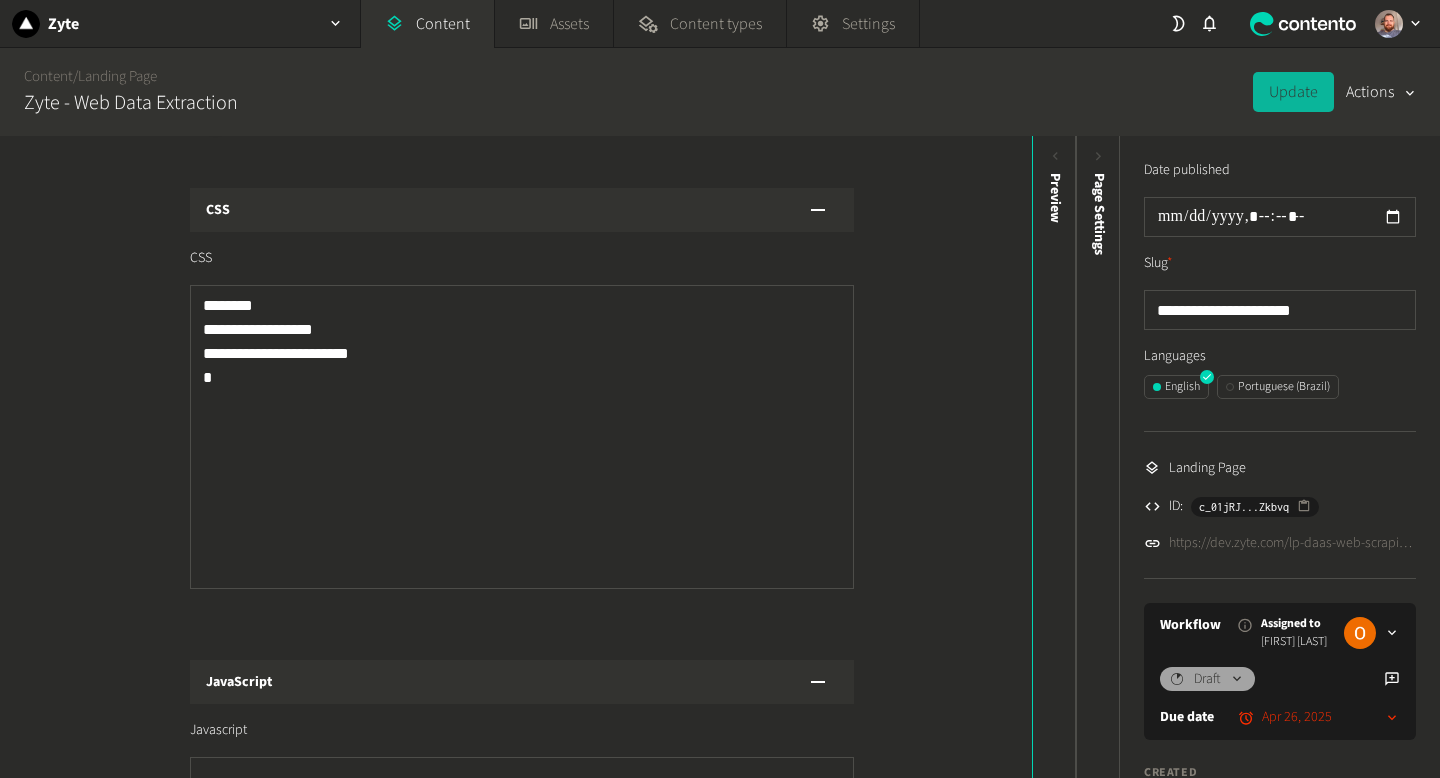 scroll, scrollTop: 3622, scrollLeft: 0, axis: vertical 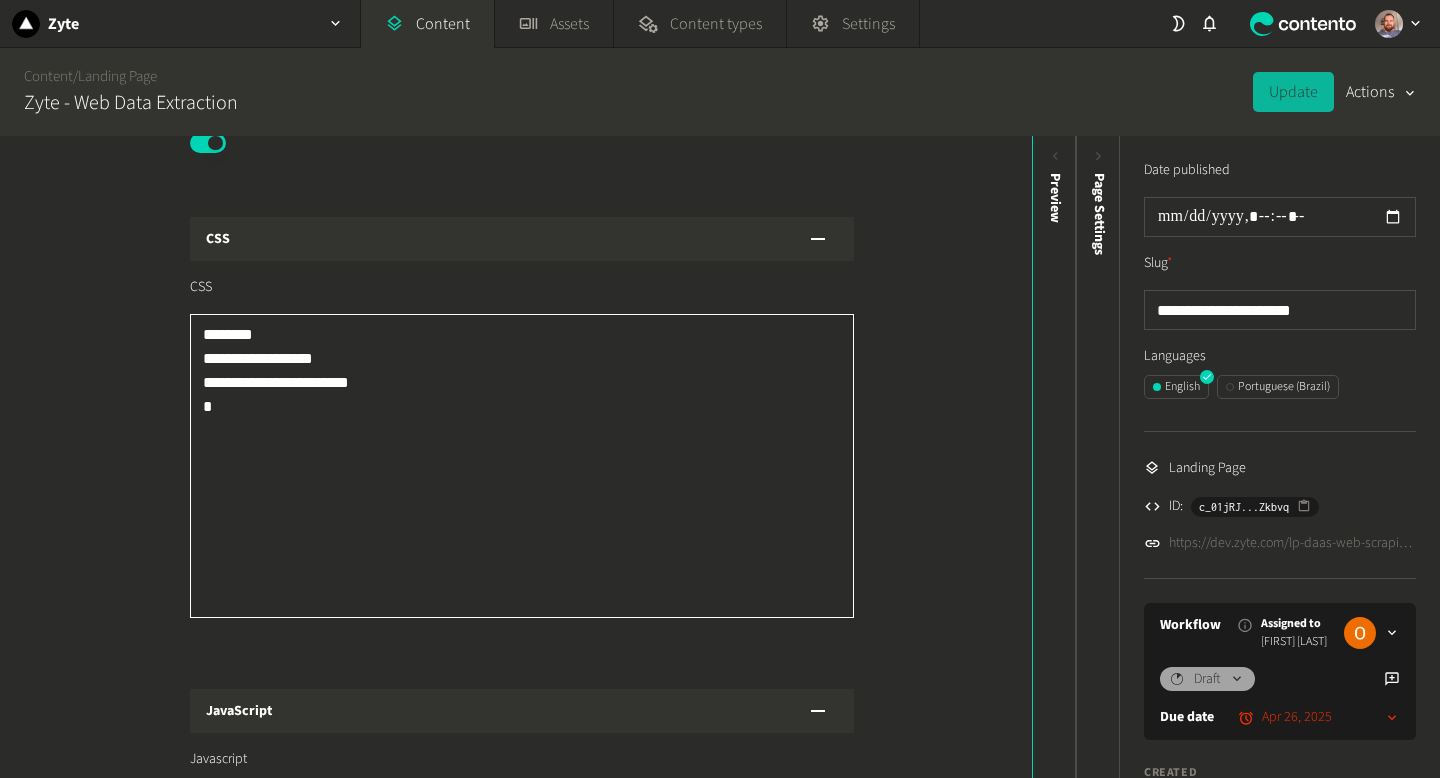 click on "**********" 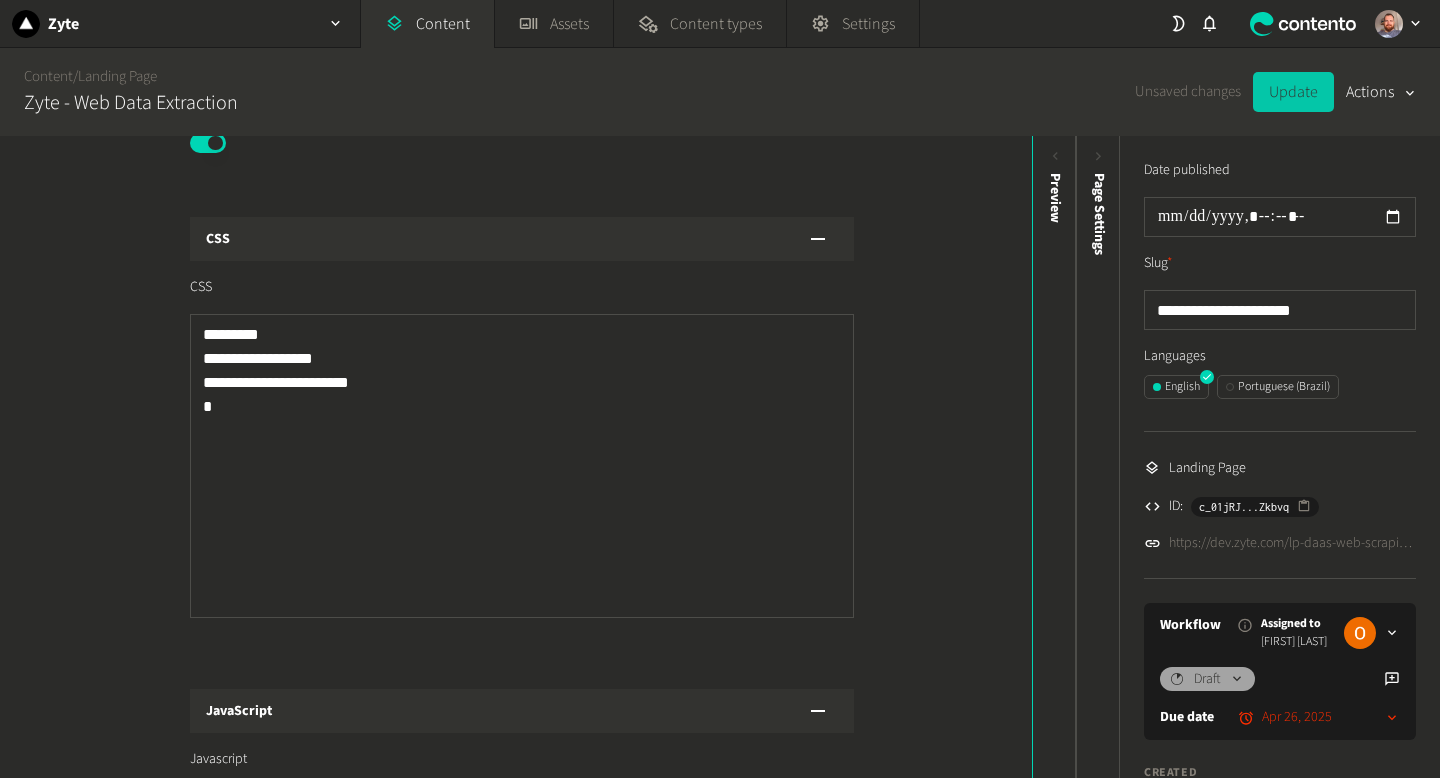 click on "Update" 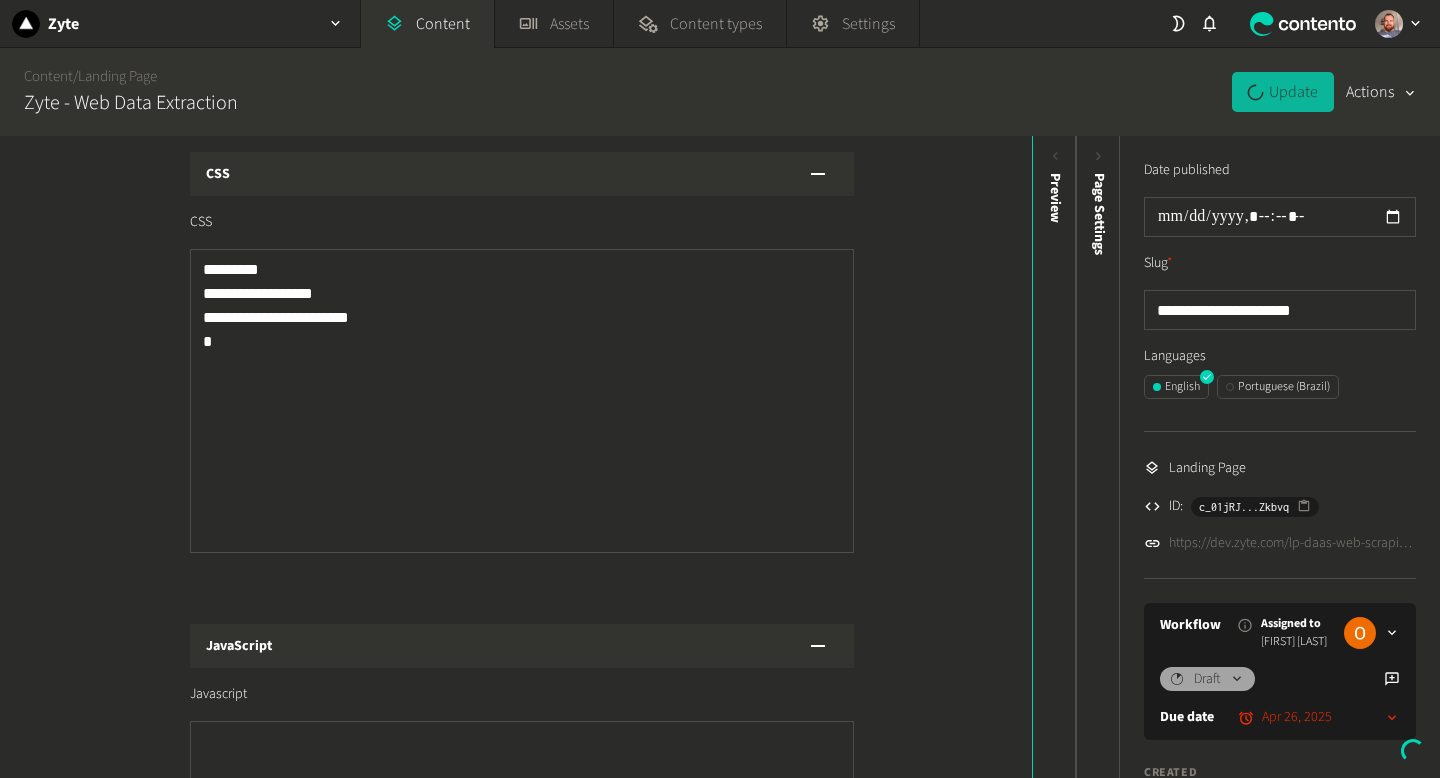 scroll, scrollTop: 3700, scrollLeft: 0, axis: vertical 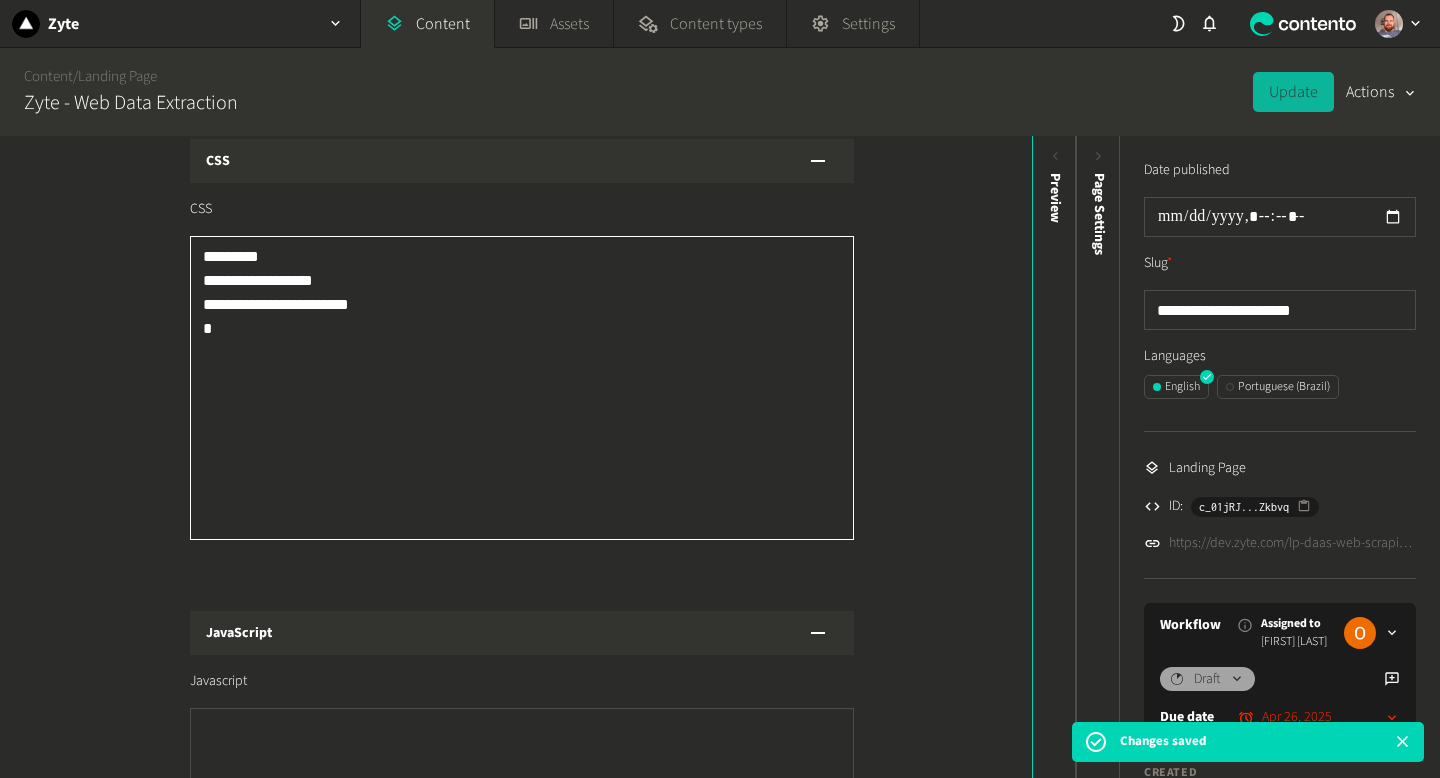 click on "**********" 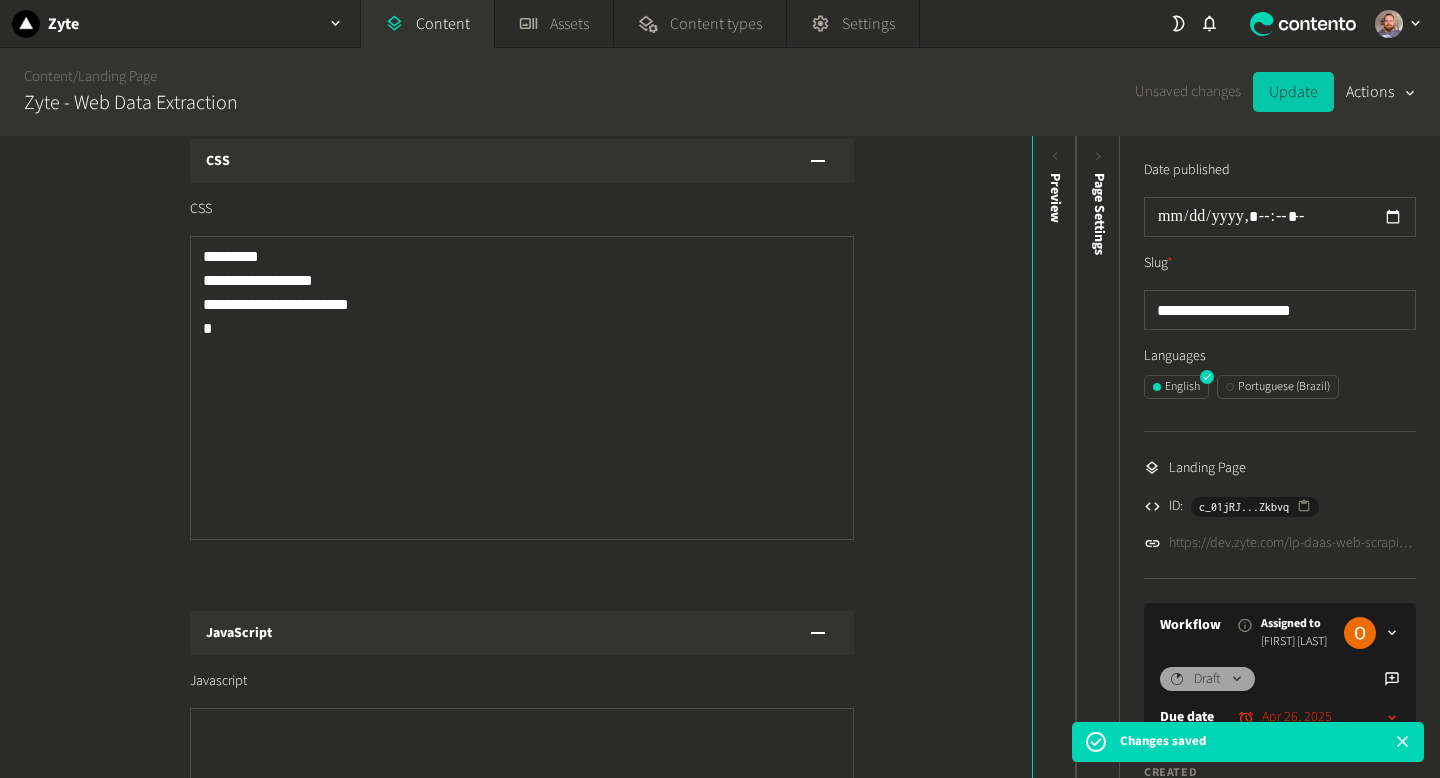 click on "Update" 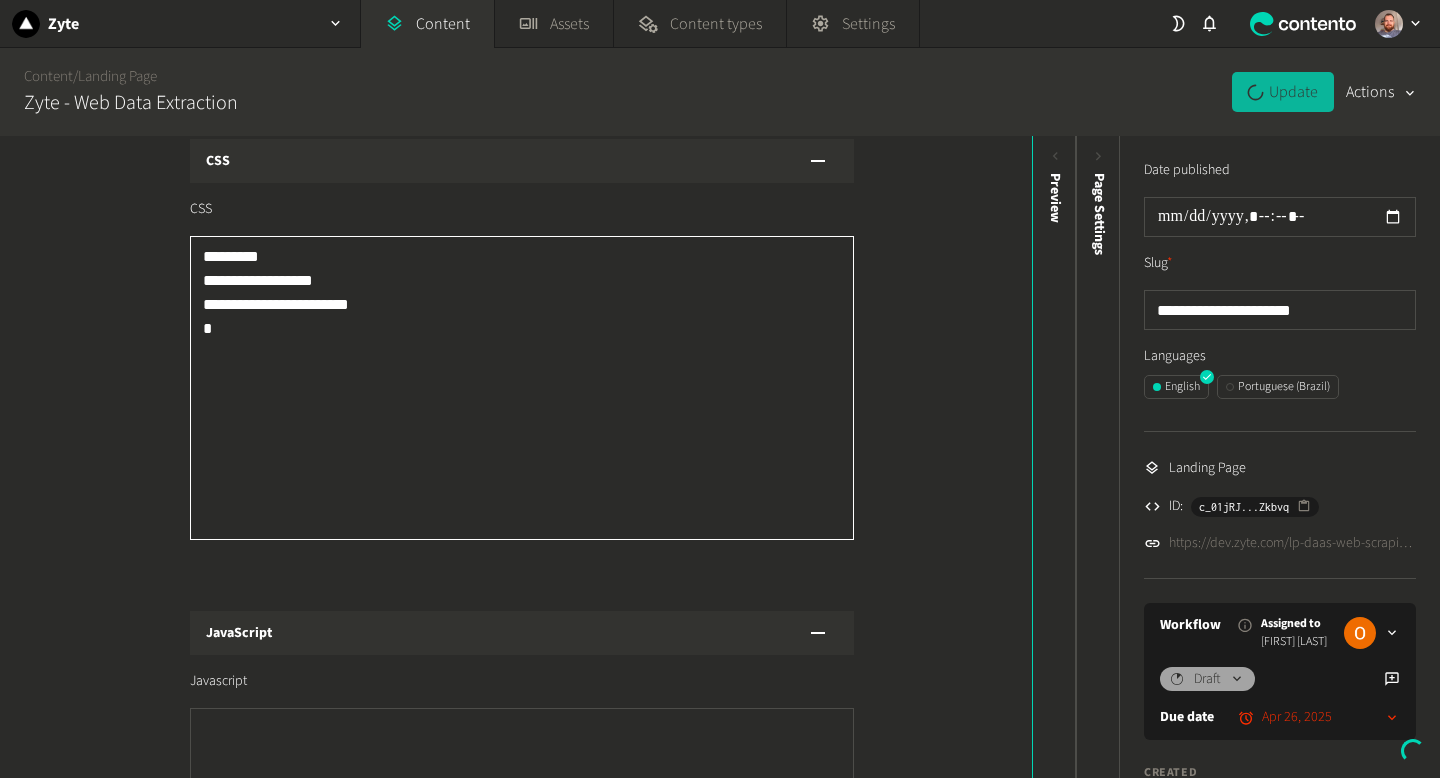click on "**********" 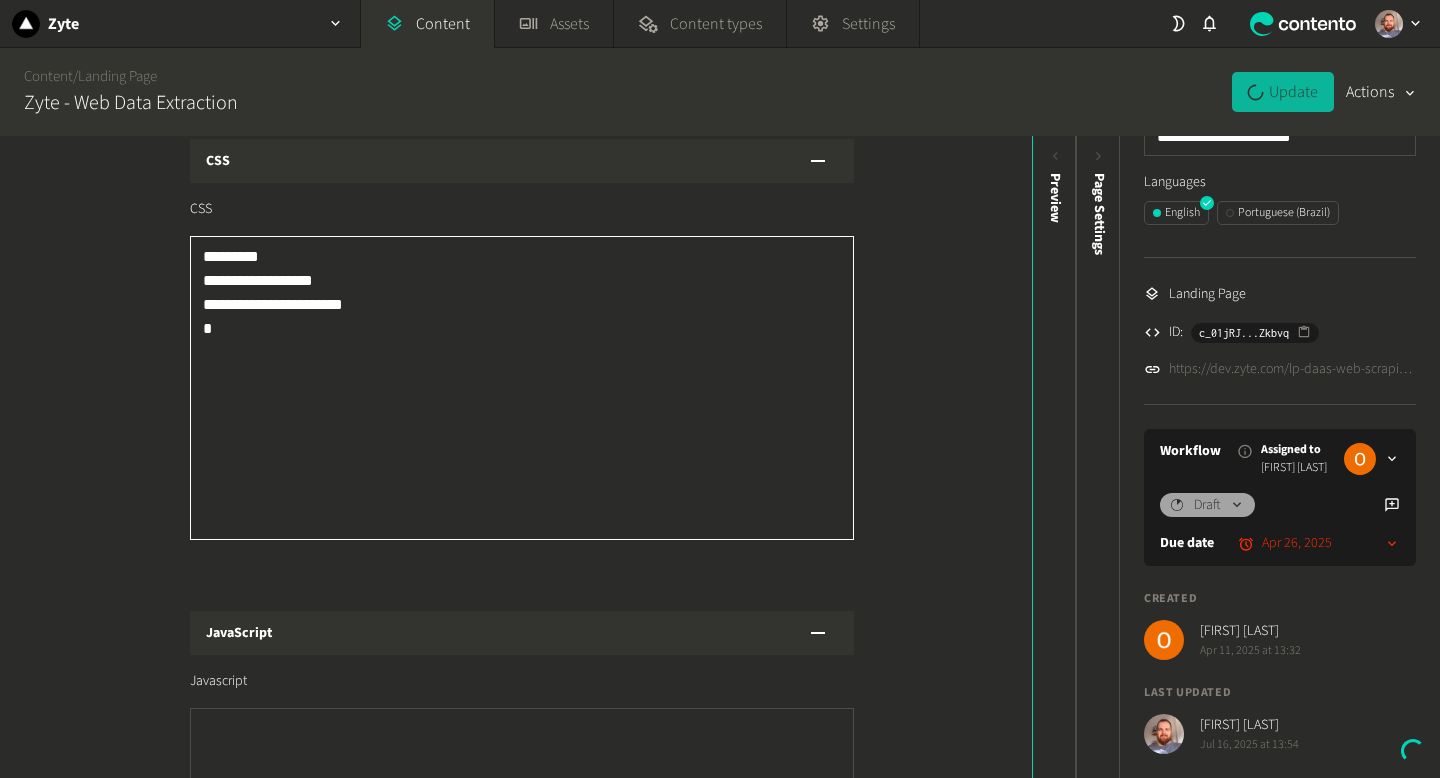 scroll, scrollTop: 0, scrollLeft: 0, axis: both 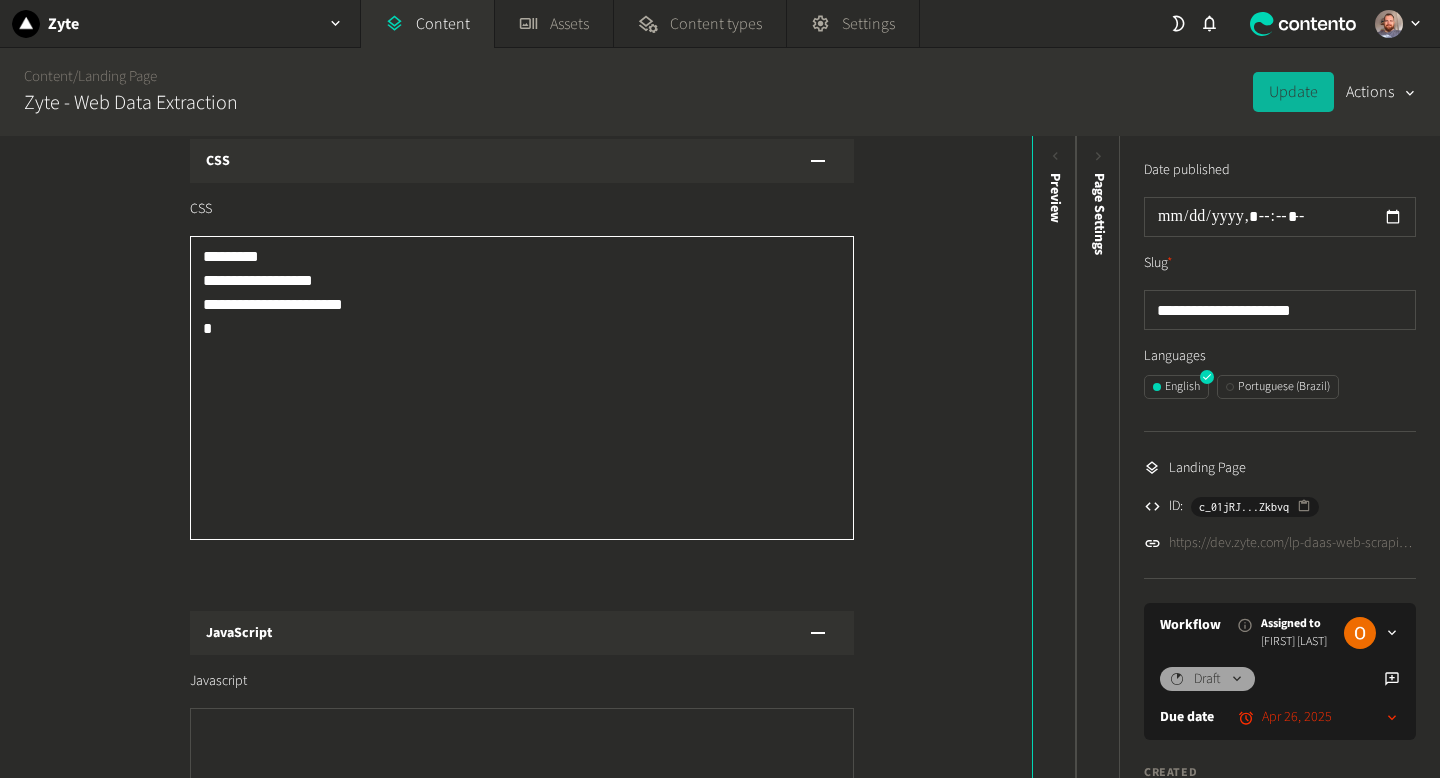 click on "**********" 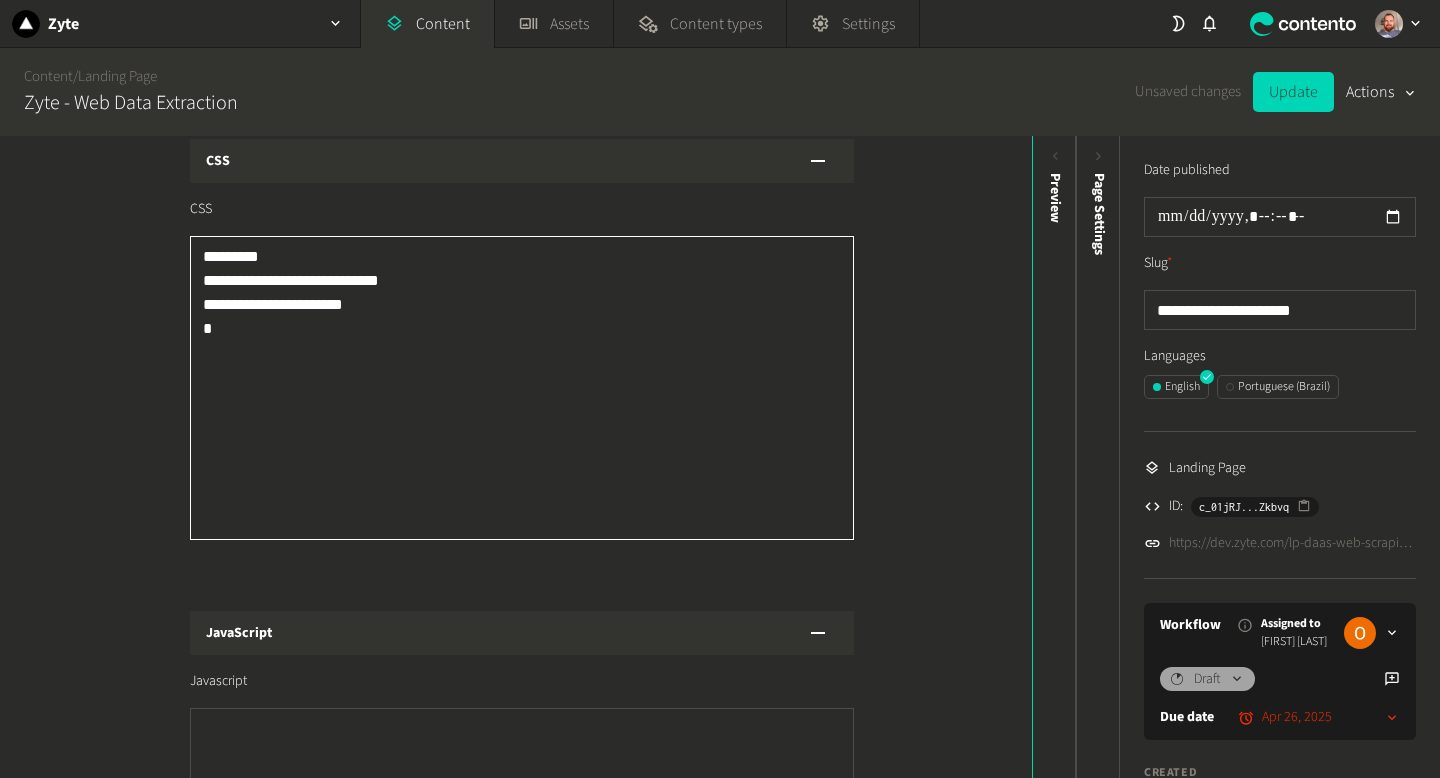 click on "**********" 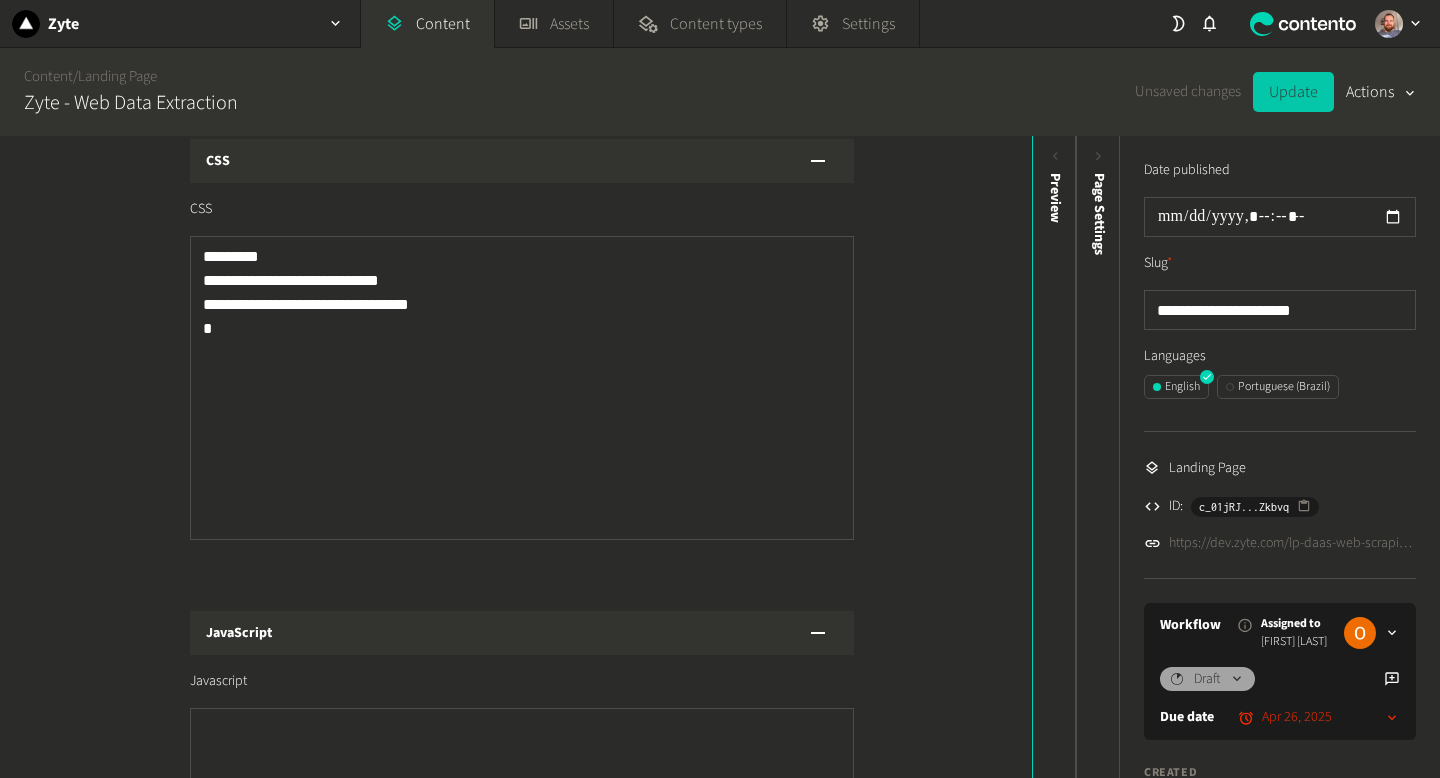 click on "Update" 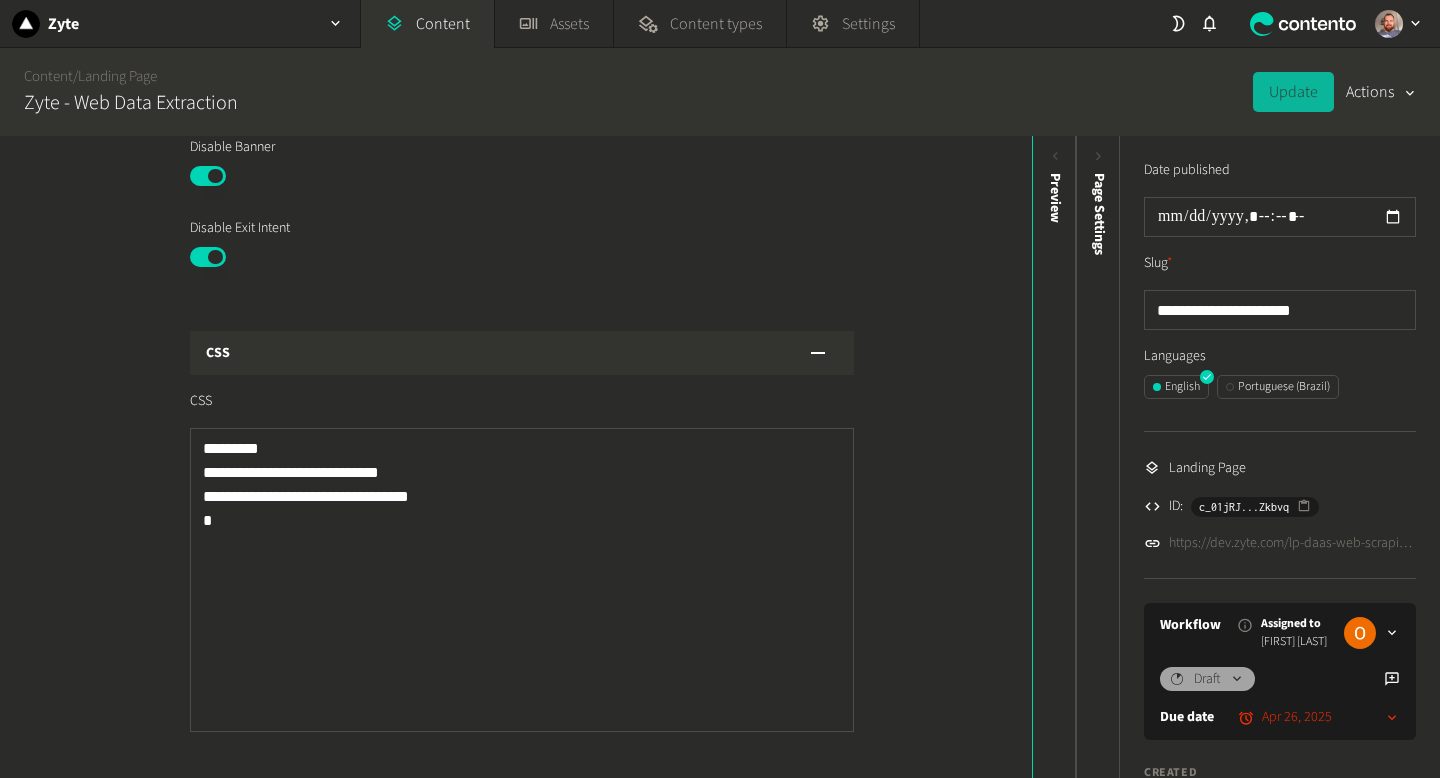 scroll, scrollTop: 3508, scrollLeft: 0, axis: vertical 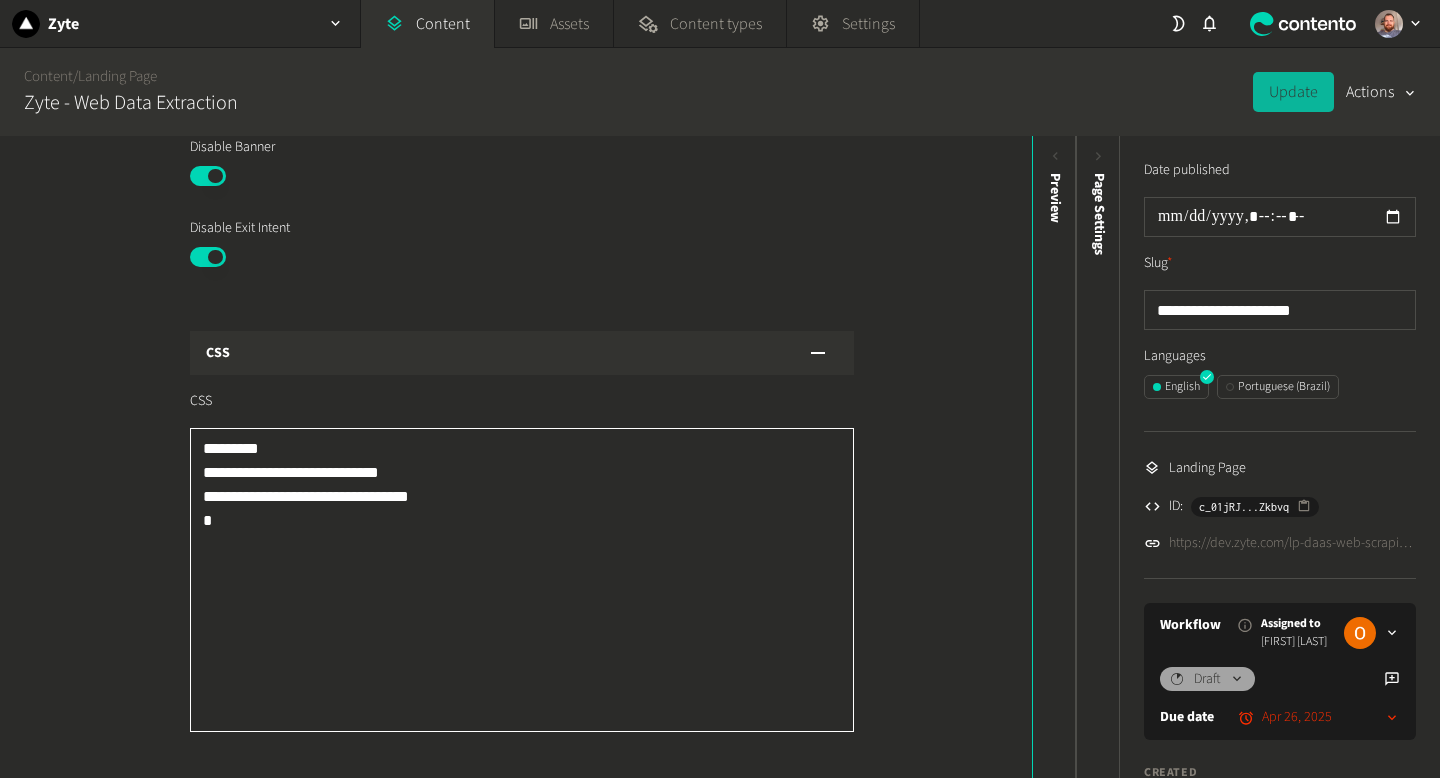click on "**********" 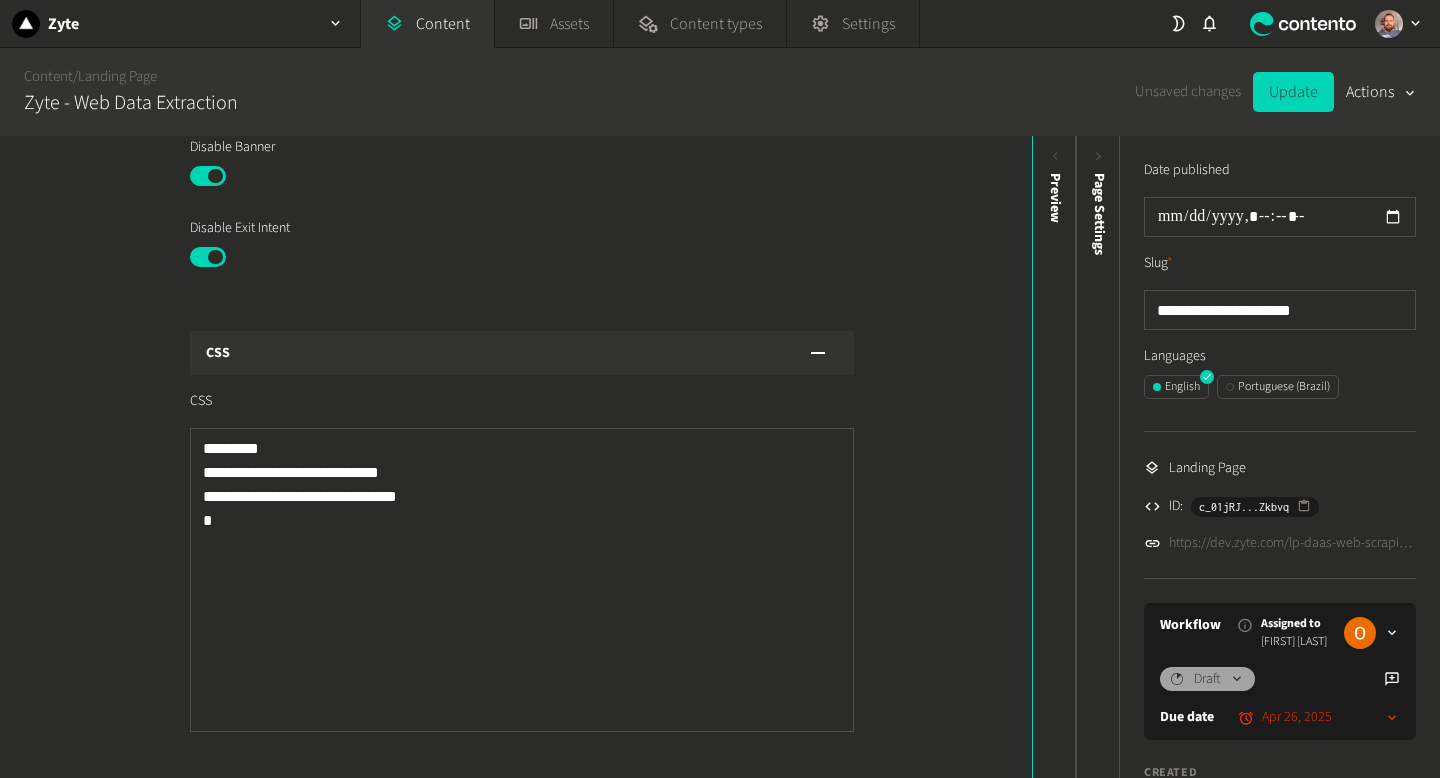 click on "Structure  Modules Hero _Module b49 - Generic Hero  Actions  Published BreadCrumbs  Pretitle  Title  Text  Buttons  Multimedia  Background  Padding & Width  Right Column Image  Config  Config Property - Config  Actions  Published ID ***** Class names Tab ID If you have tabs on the page and you want this module to be displayed as part of a tab, use this. The ID needs to be matched to Module 31 tab_id. Modal ID Disable module vertical margins Enable or disable the top, bottom and both margins as needed Default Section Top Margin Top Margin 16px Section Bottom Margin Disable Bottom Margin Chapter Name Display name of the Blog Chapter Module Witdth sets the width of the module to small normal or full wide Small Wide itemType itemProp _Module b51 - Cards Reviews  Actions  Published _Module a6 - Logos  Actions  Published Title  Text  Logos  Config  Title ( new DS ) Module Title for New Design System, use block Heading  Add Block - Heading  Paste block  Home Card Module  Actions  Published Updated Home Card Grid RDF" 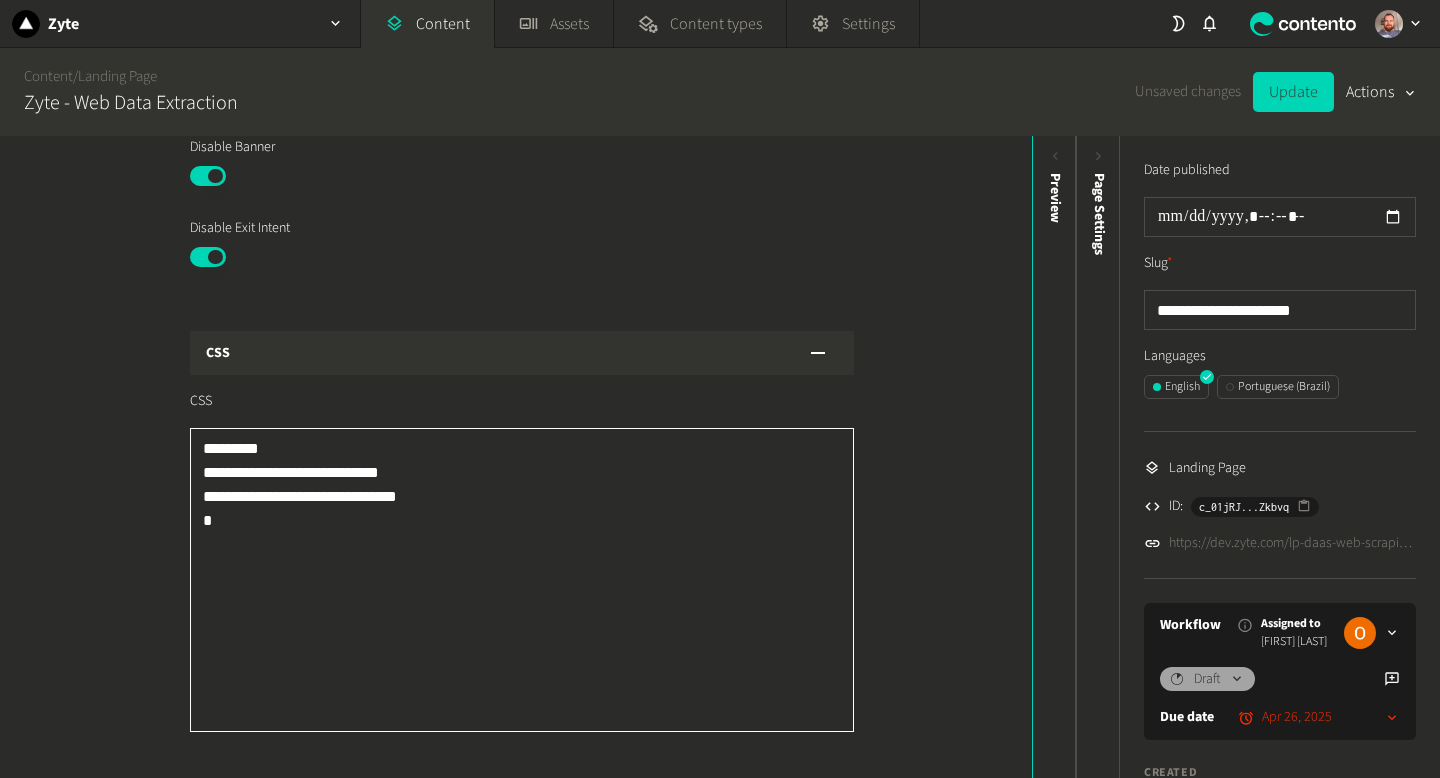 drag, startPoint x: 251, startPoint y: 449, endPoint x: 204, endPoint y: 446, distance: 47.095646 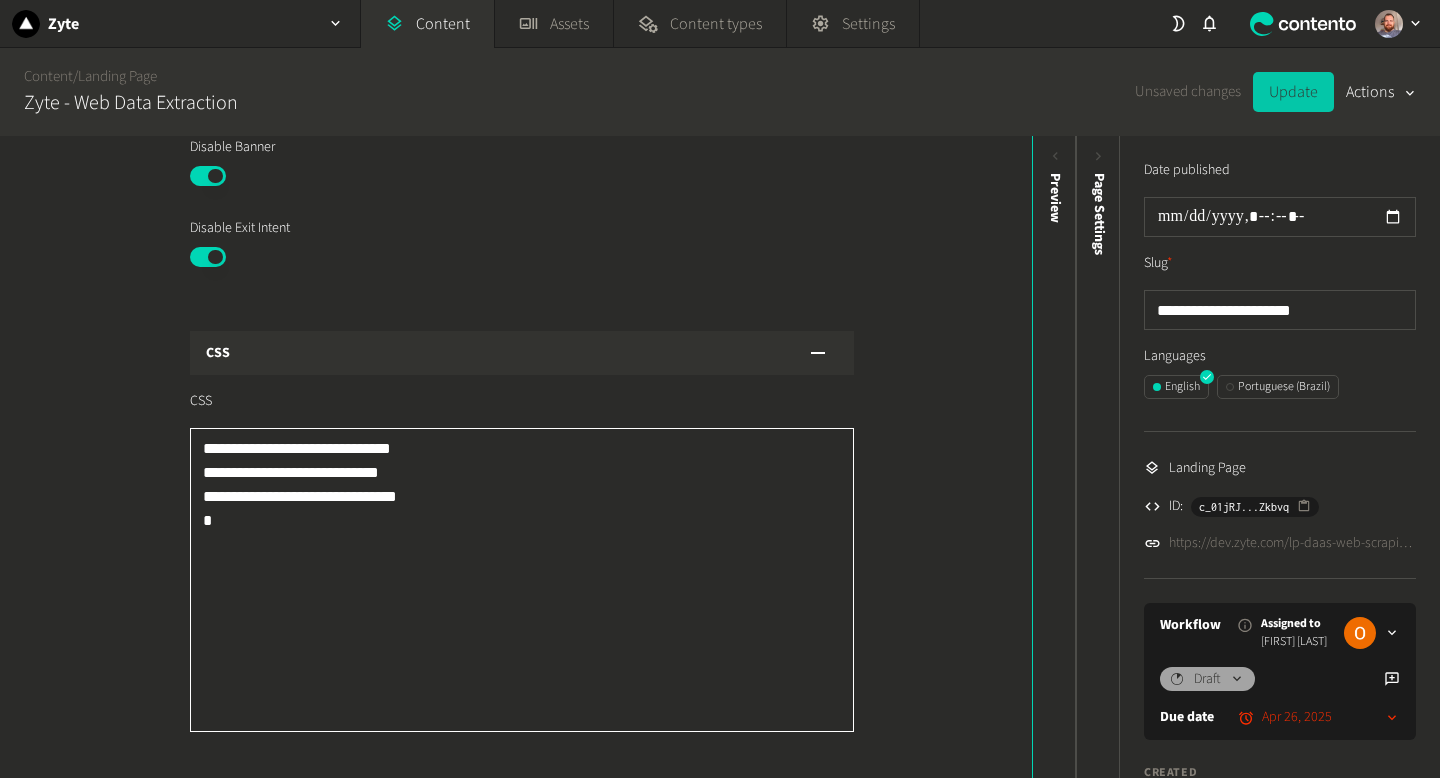 type on "**********" 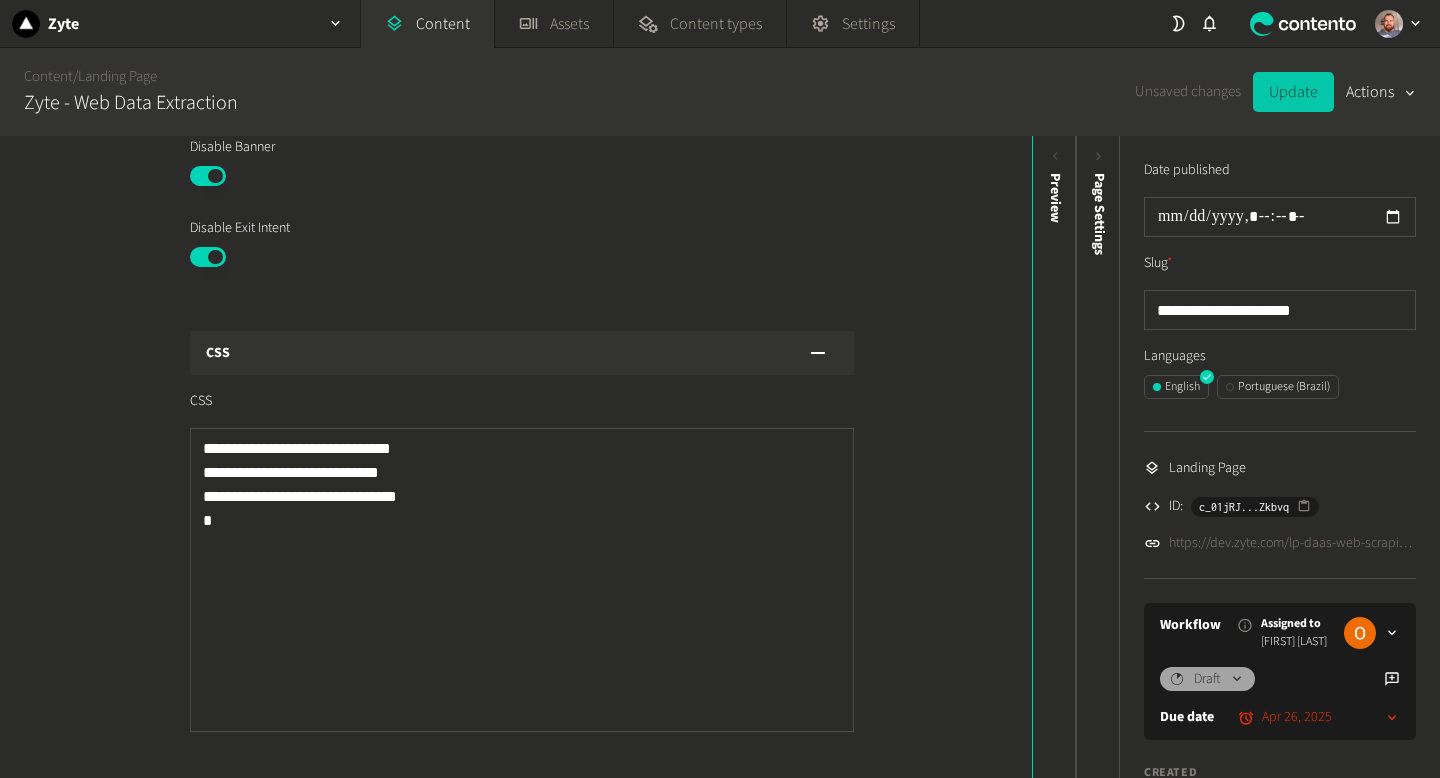 click on "Update" 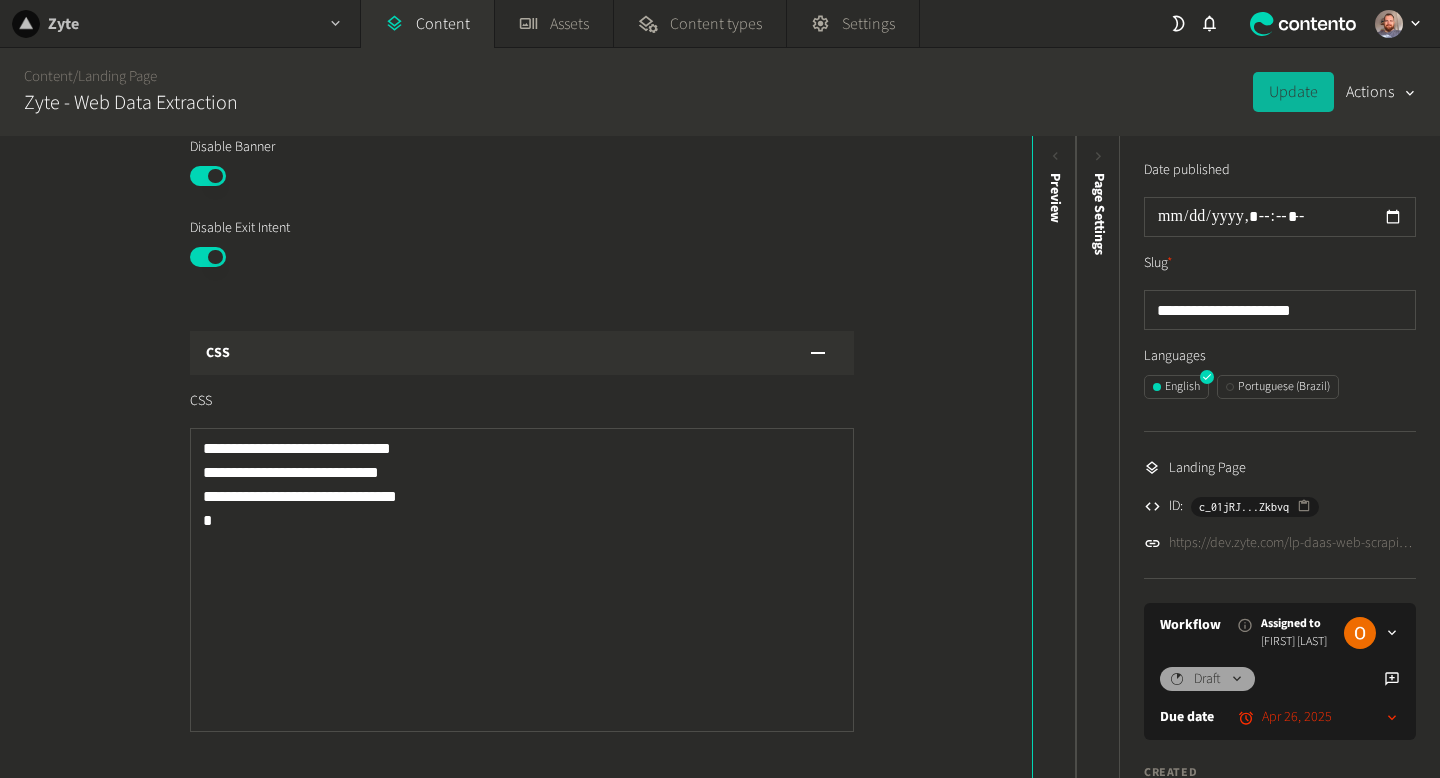click on "Zyte" 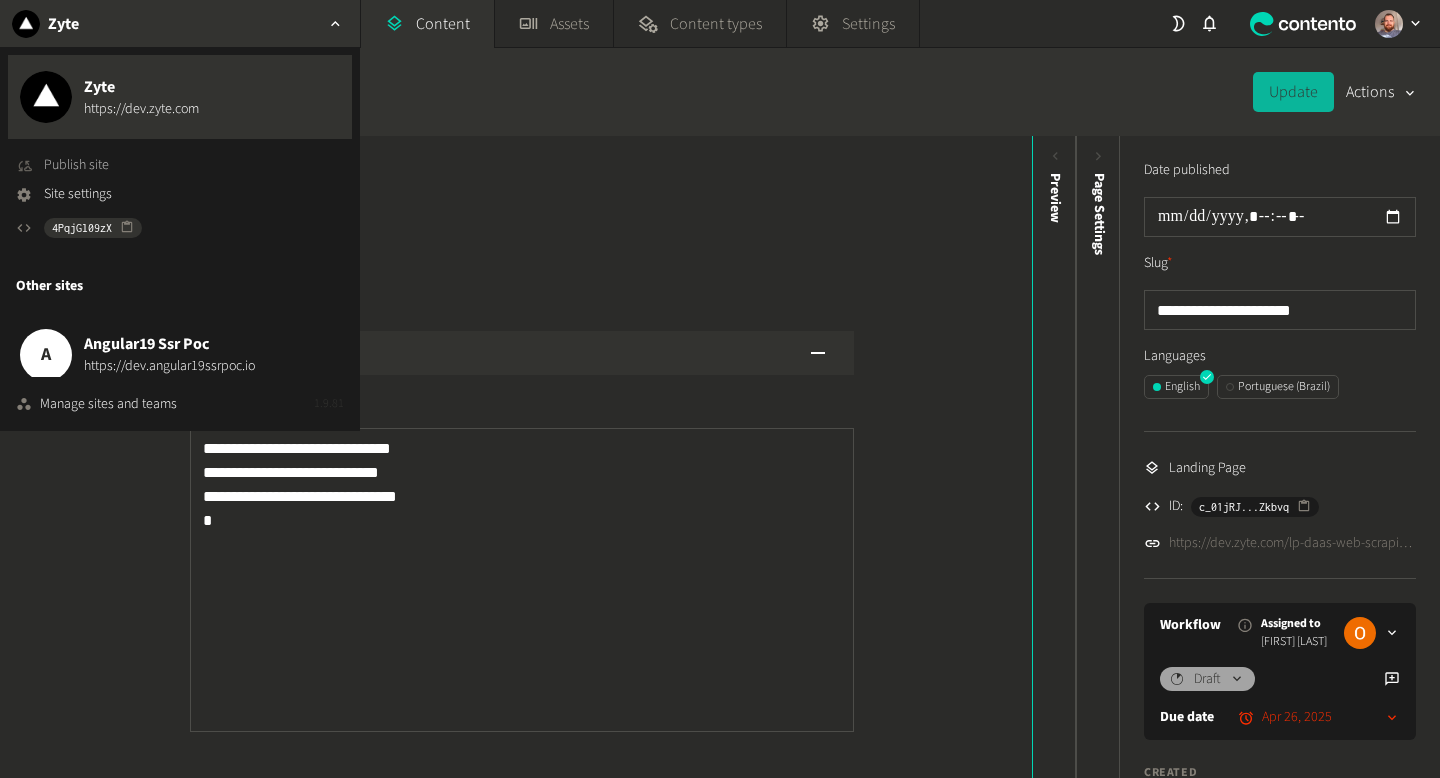 click on "Publish site" 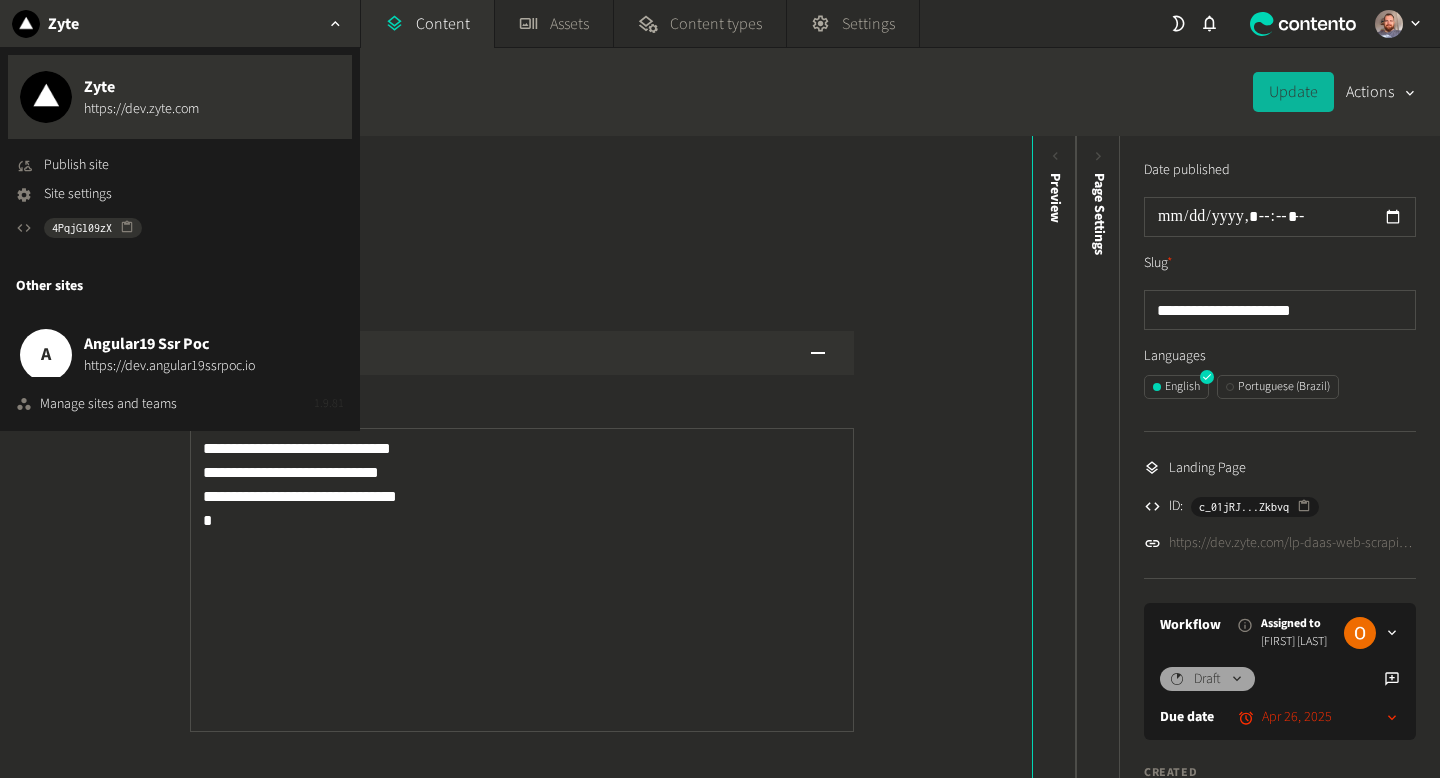 click on "Disable navigation Published Disable footer Published Disable Banner Published Disable Exit Intent Published" 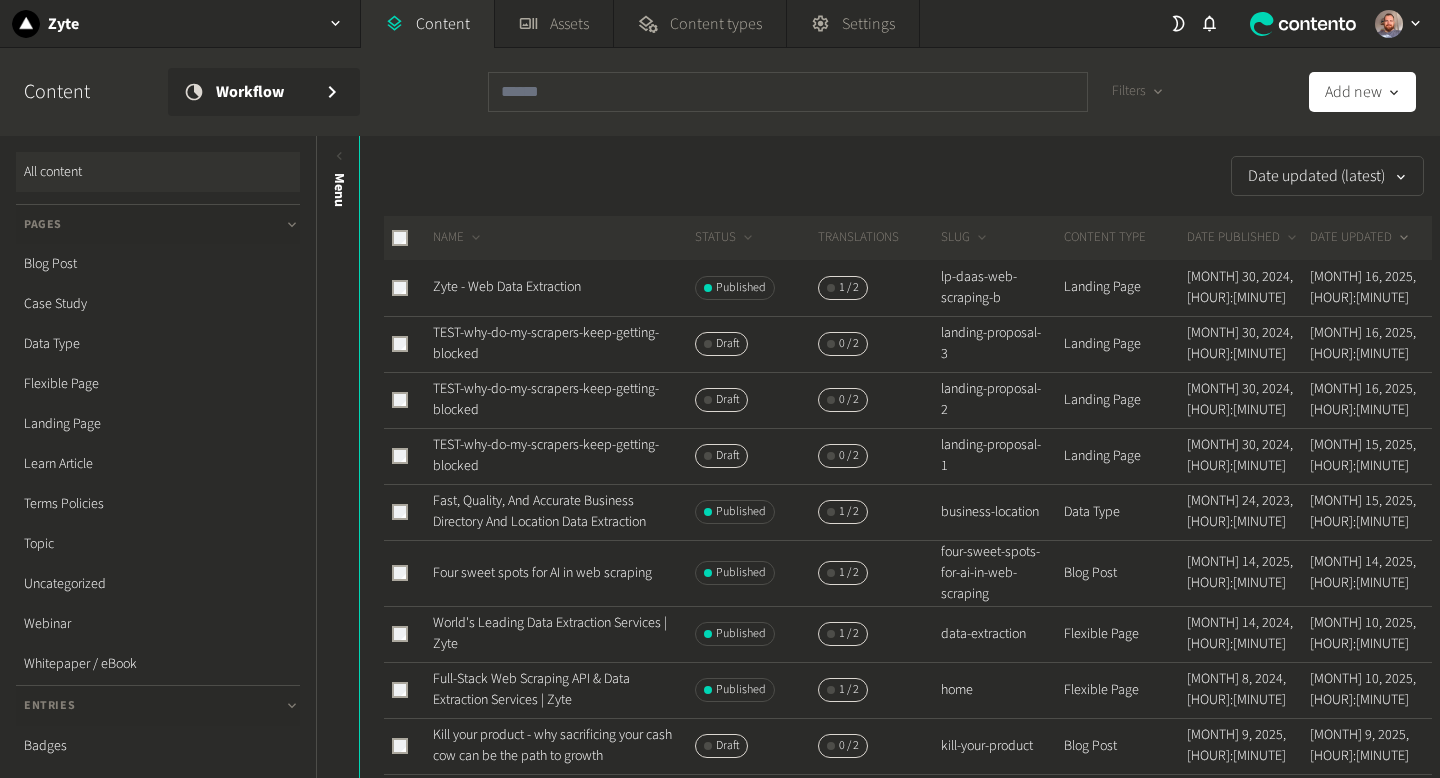 scroll, scrollTop: 0, scrollLeft: 0, axis: both 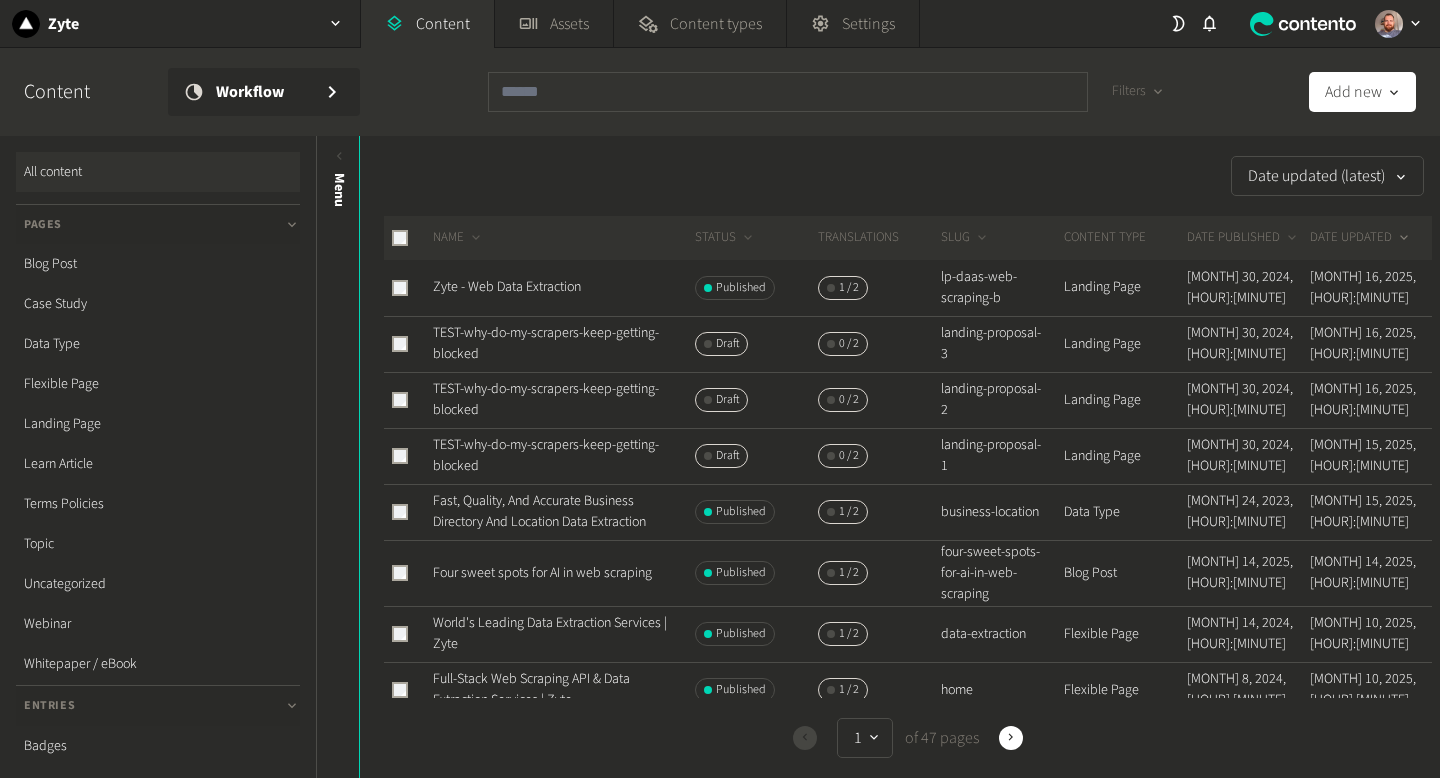 click 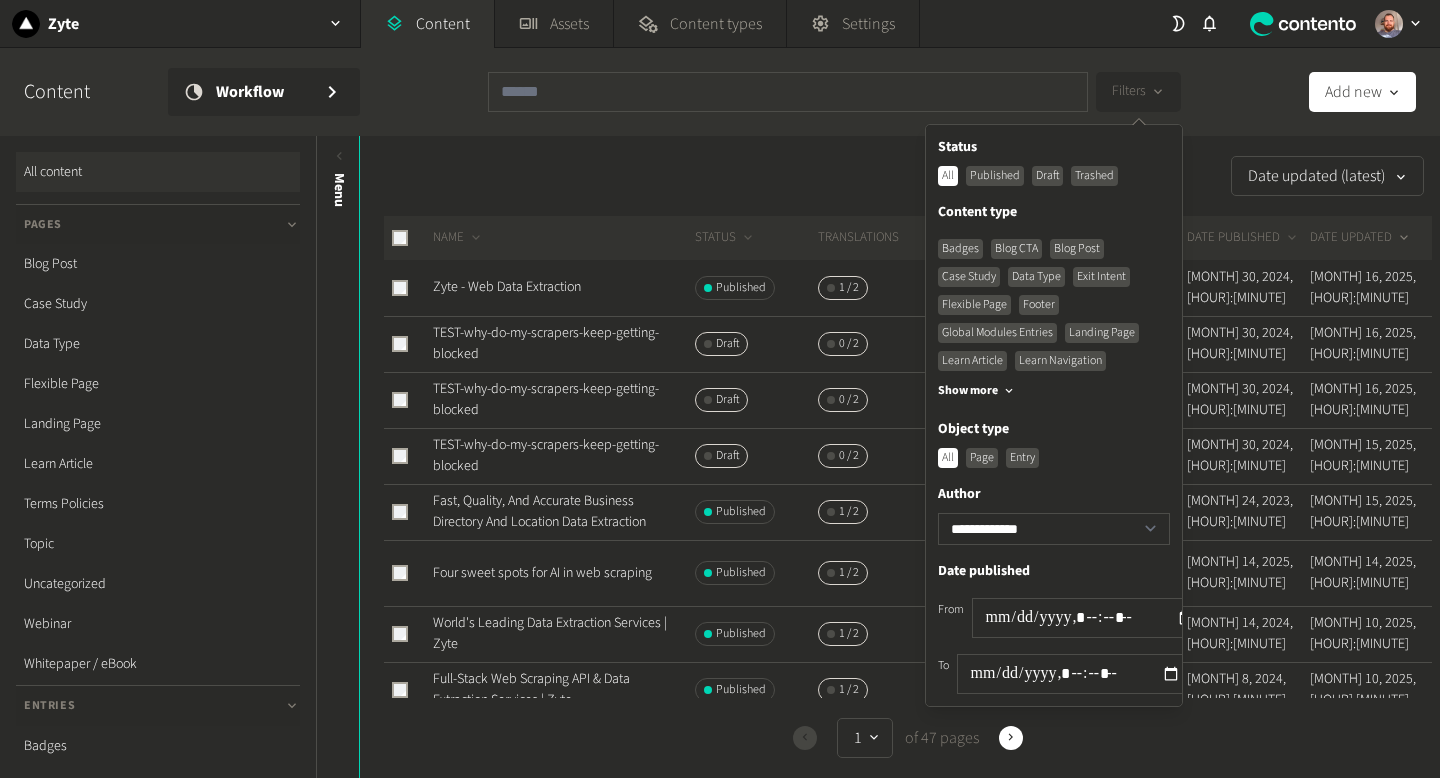 click on "Published" 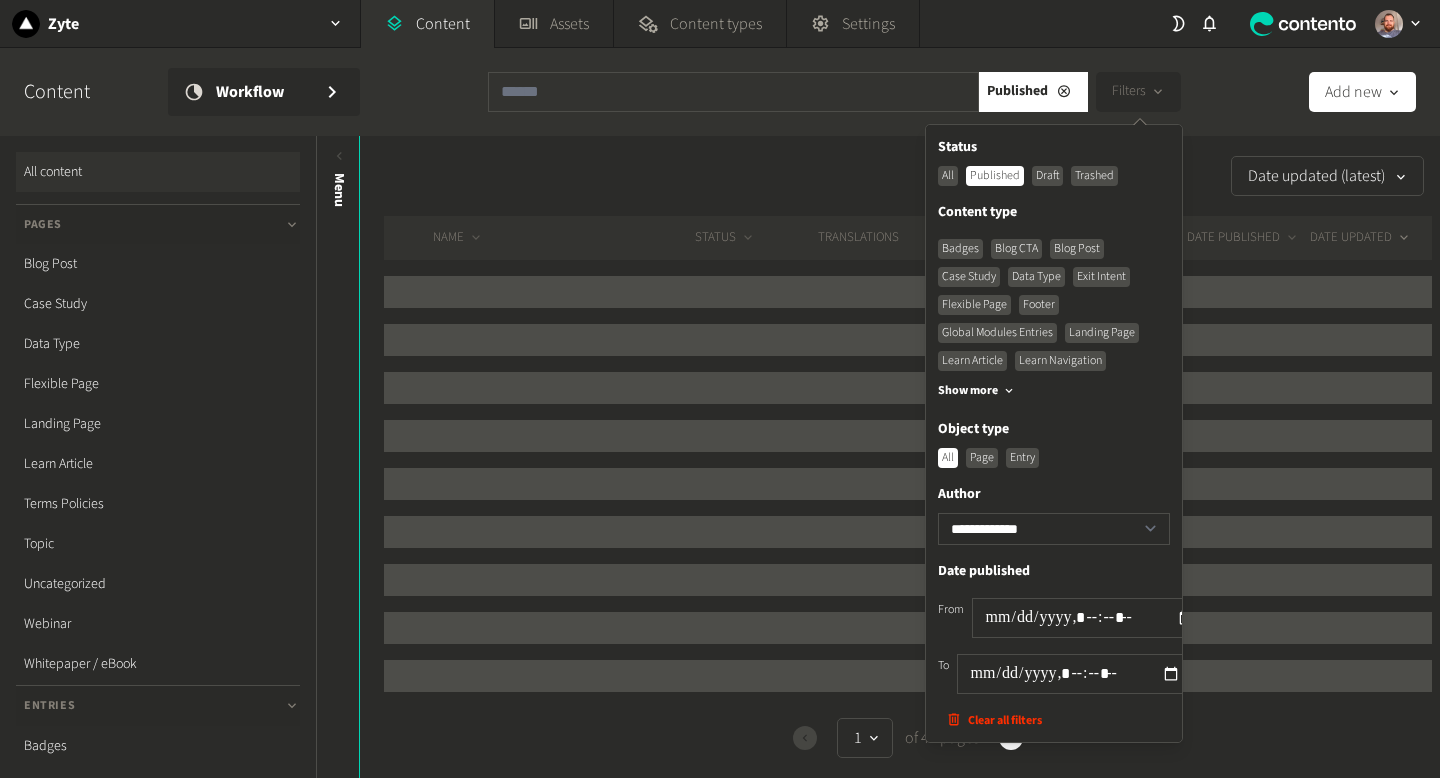 click on "Date updated (latest)" 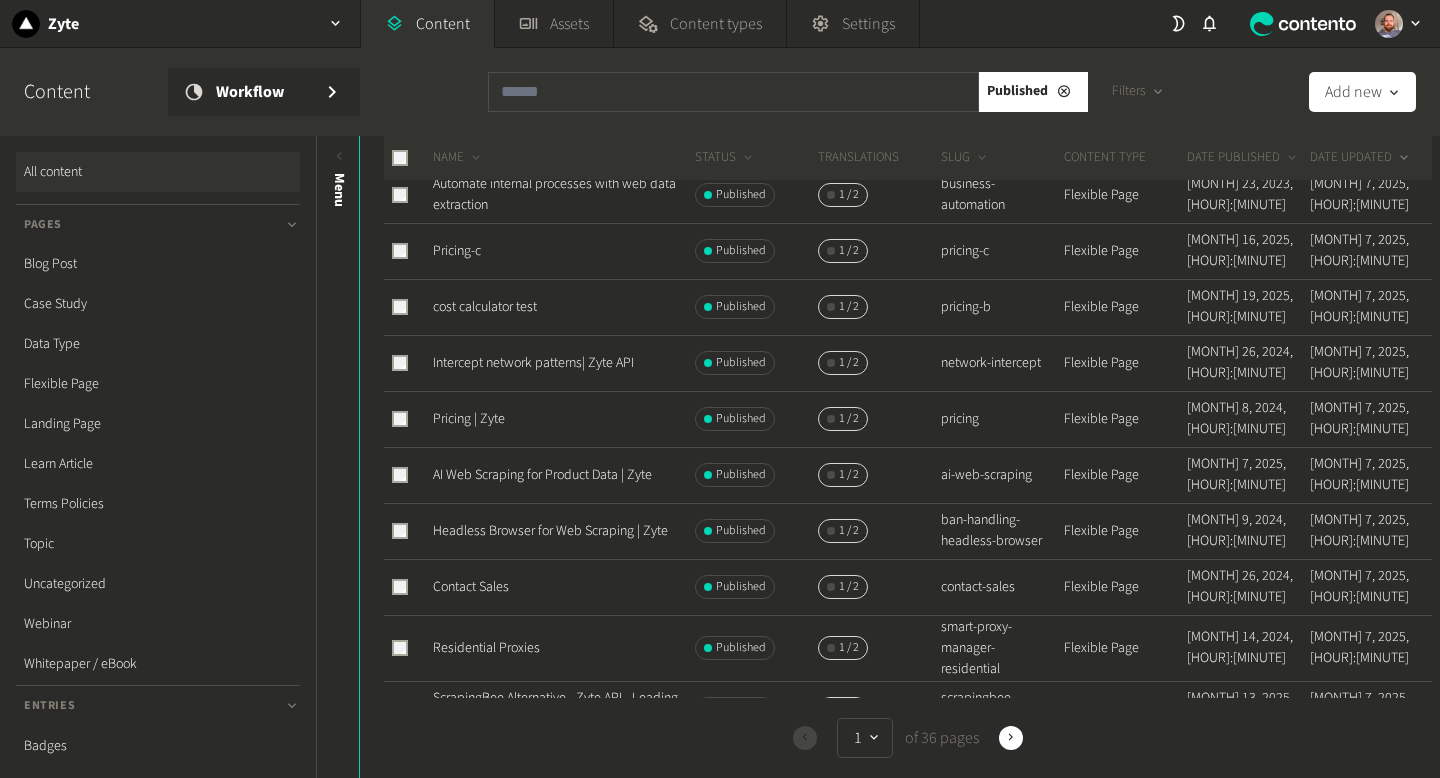 scroll, scrollTop: 389, scrollLeft: 0, axis: vertical 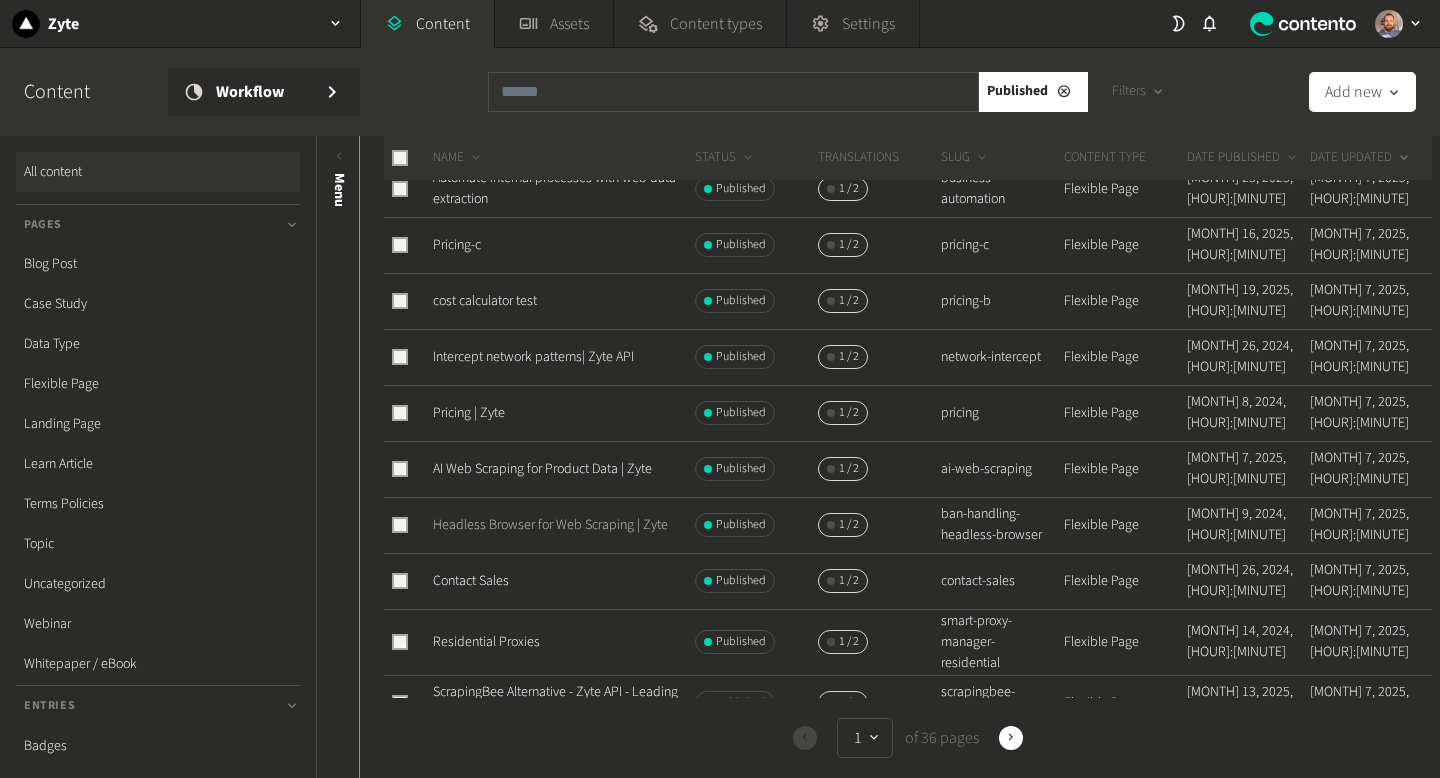 click on "Headless Browser for Web Scraping | Zyte" 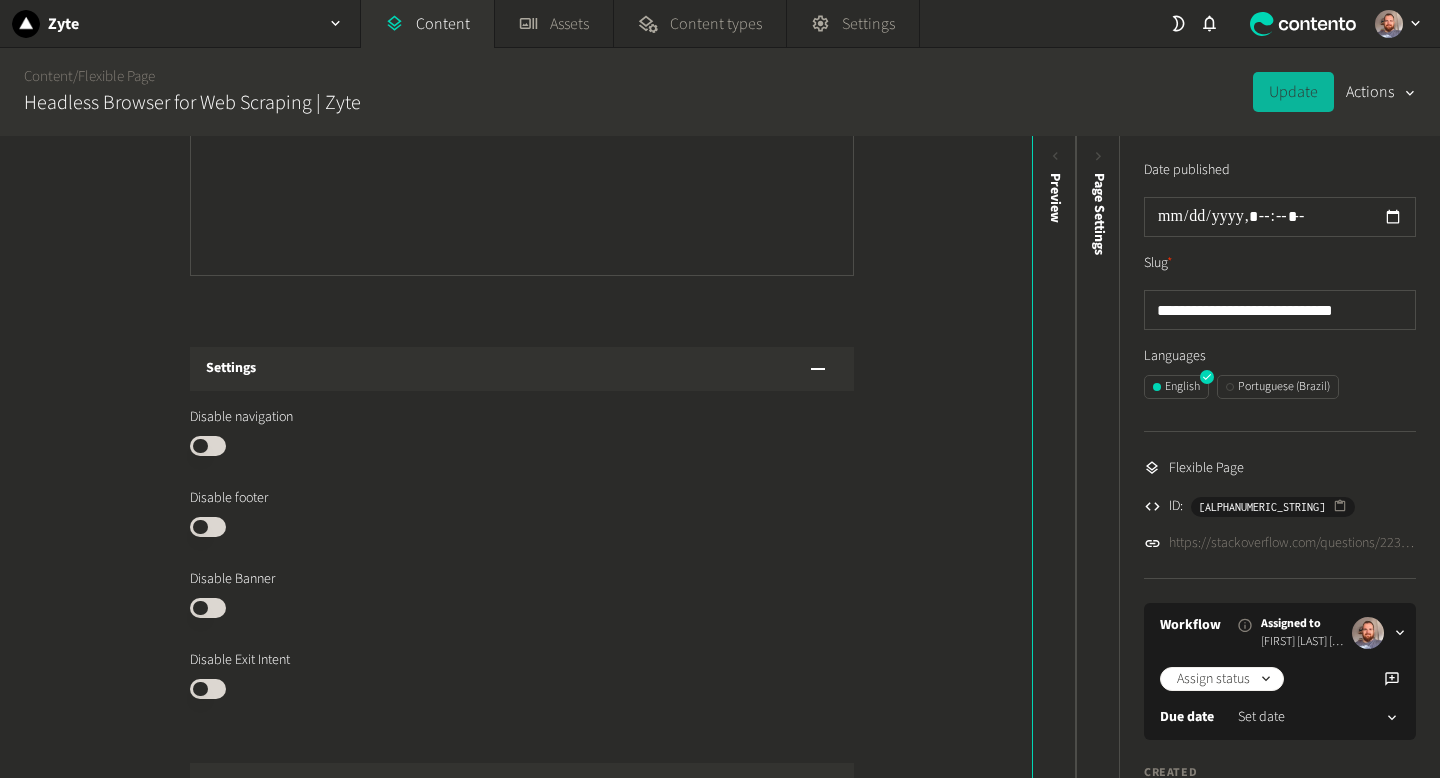 scroll, scrollTop: 2686, scrollLeft: 0, axis: vertical 